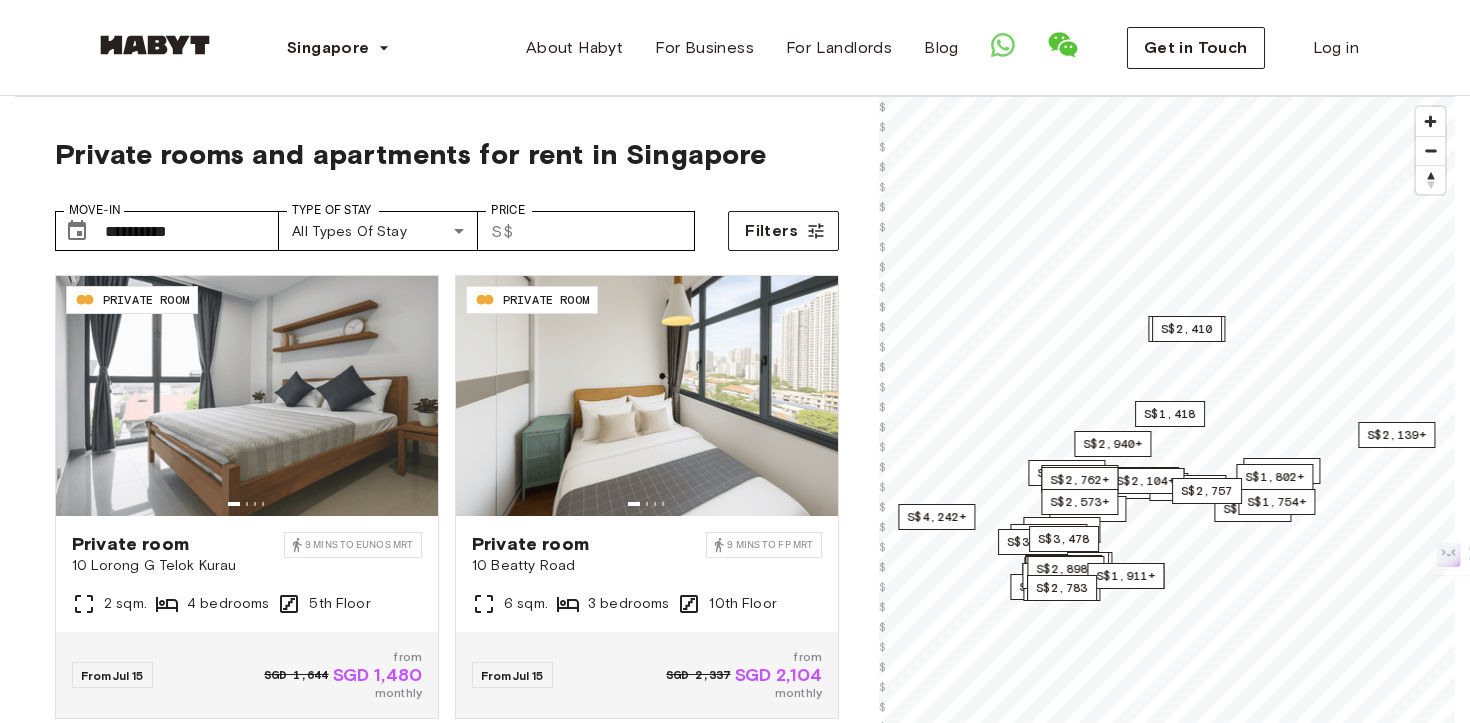 scroll, scrollTop: 0, scrollLeft: 0, axis: both 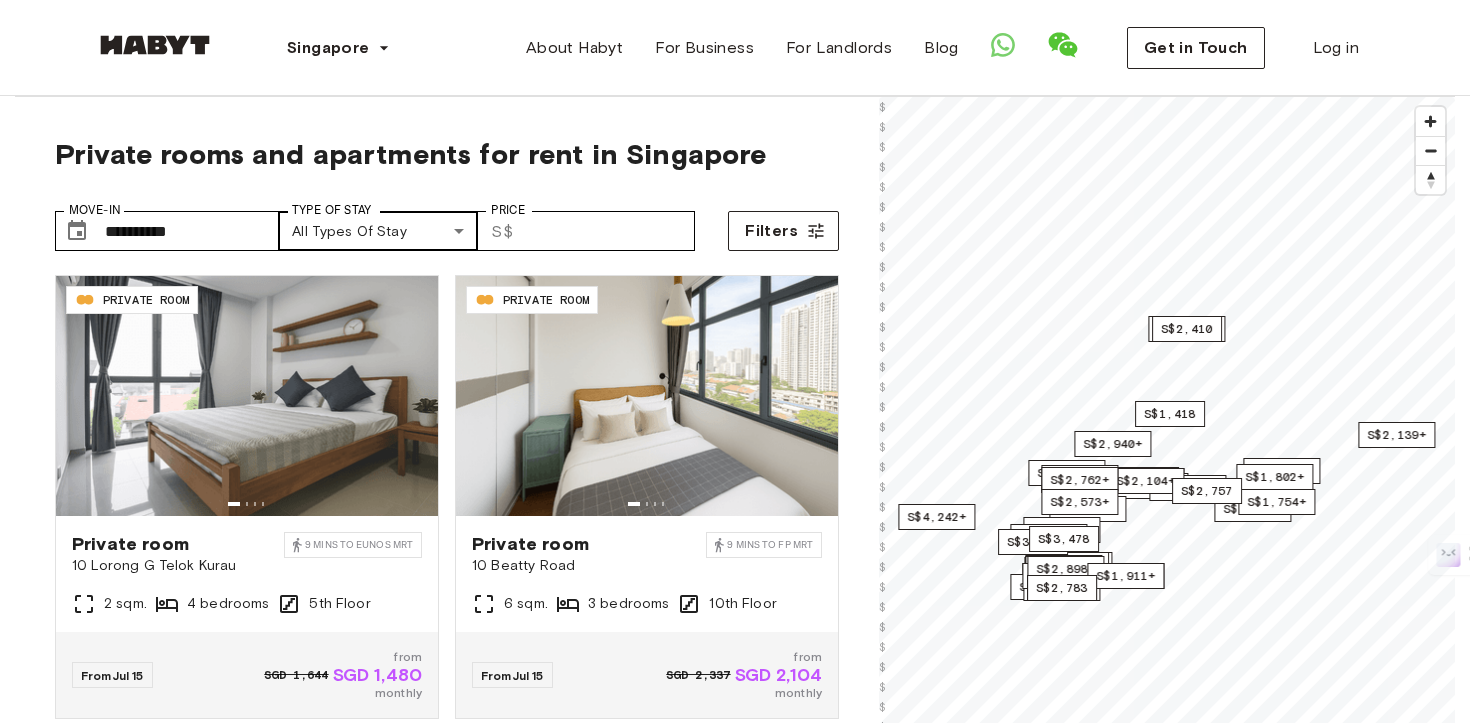 click on "**********" at bounding box center (735, 2307) 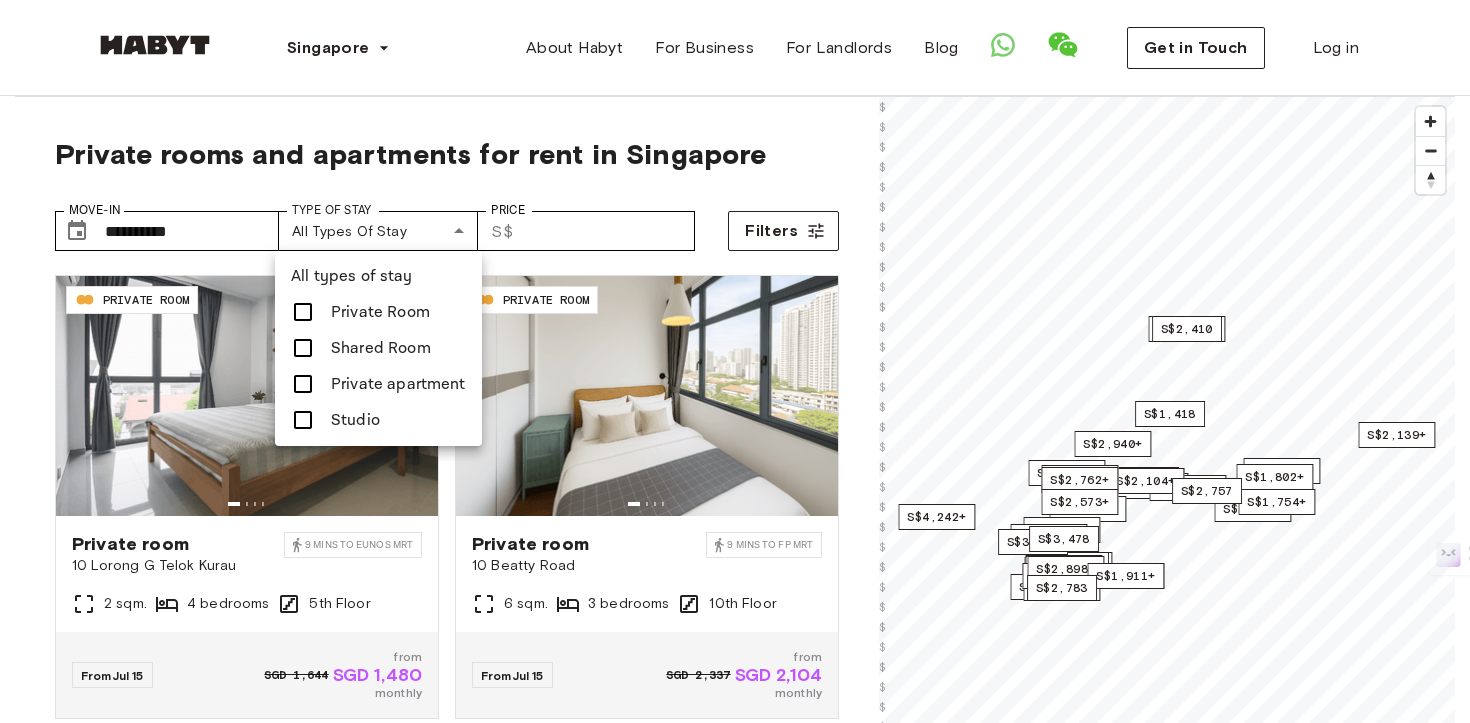 click on "Private apartment" at bounding box center (398, 384) 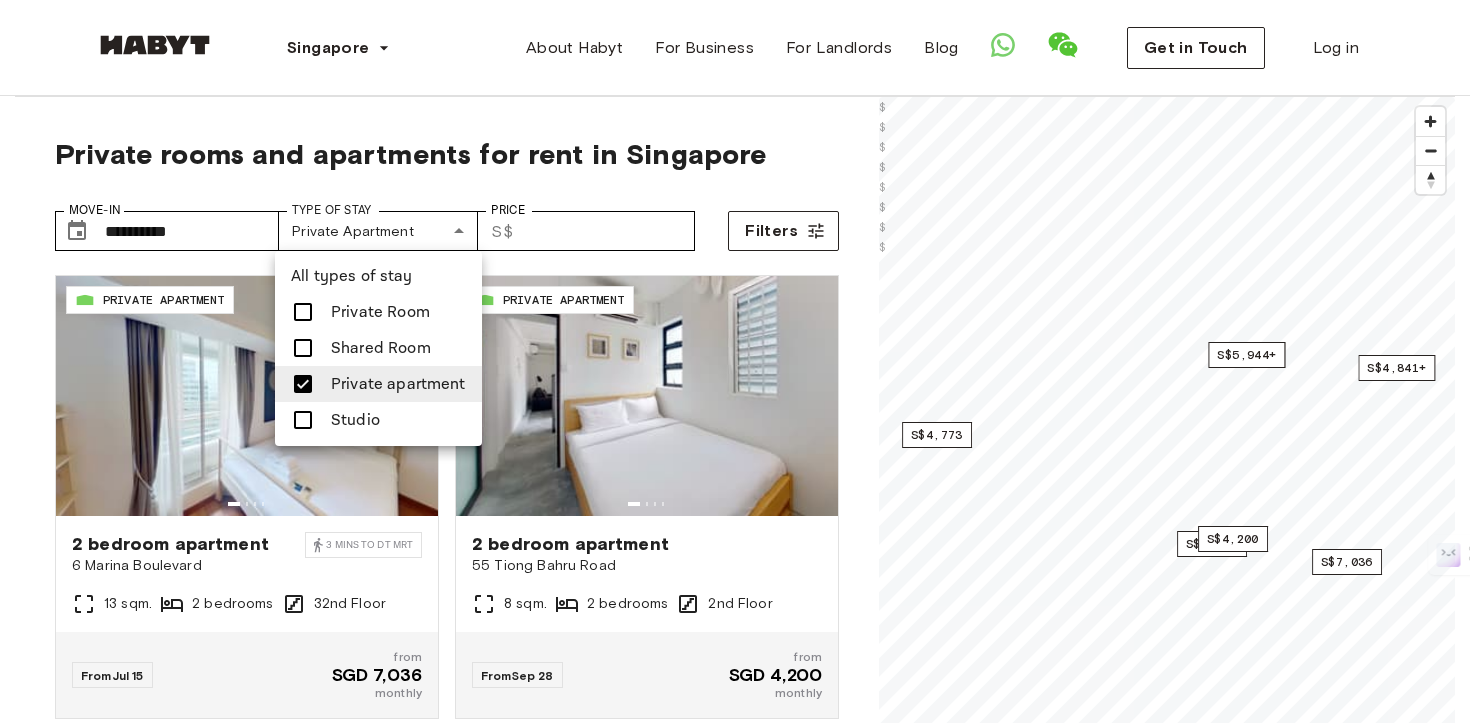 click at bounding box center (303, 420) 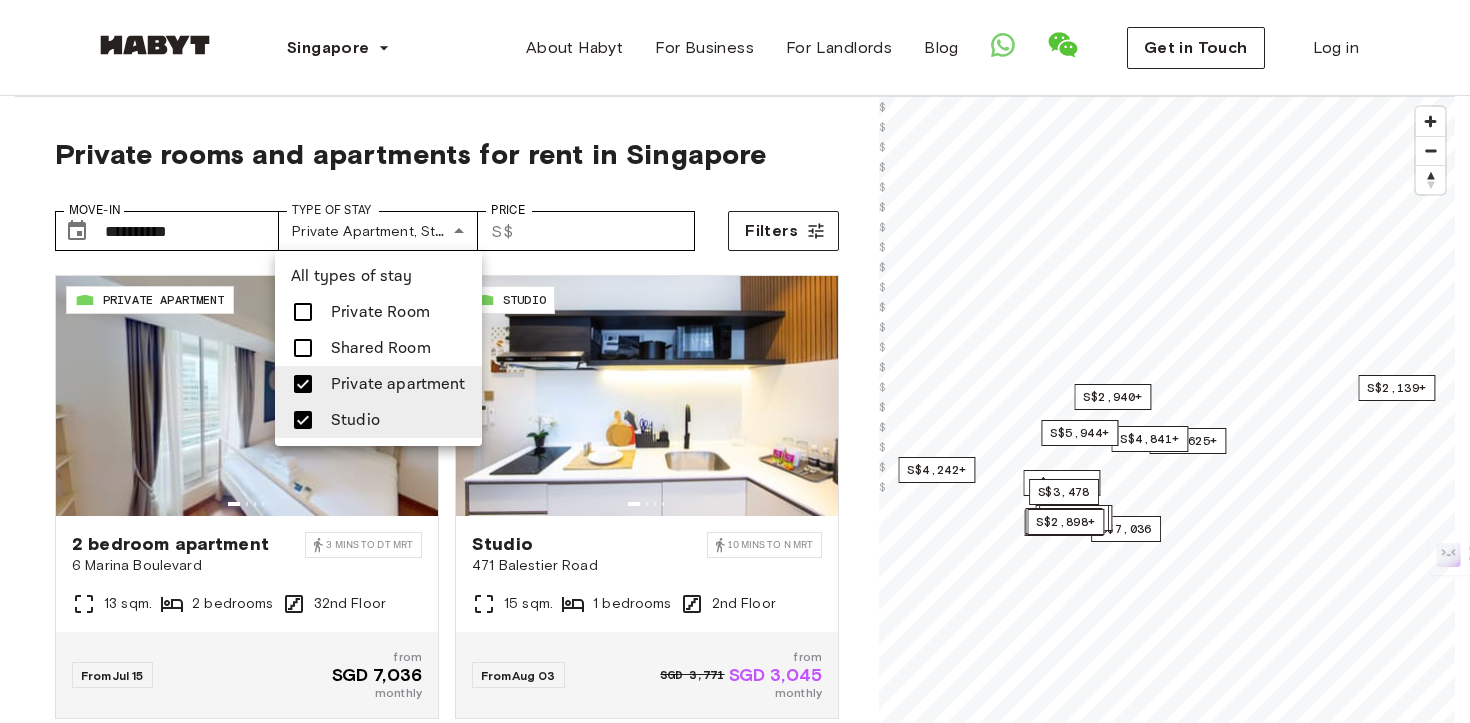 click at bounding box center [735, 361] 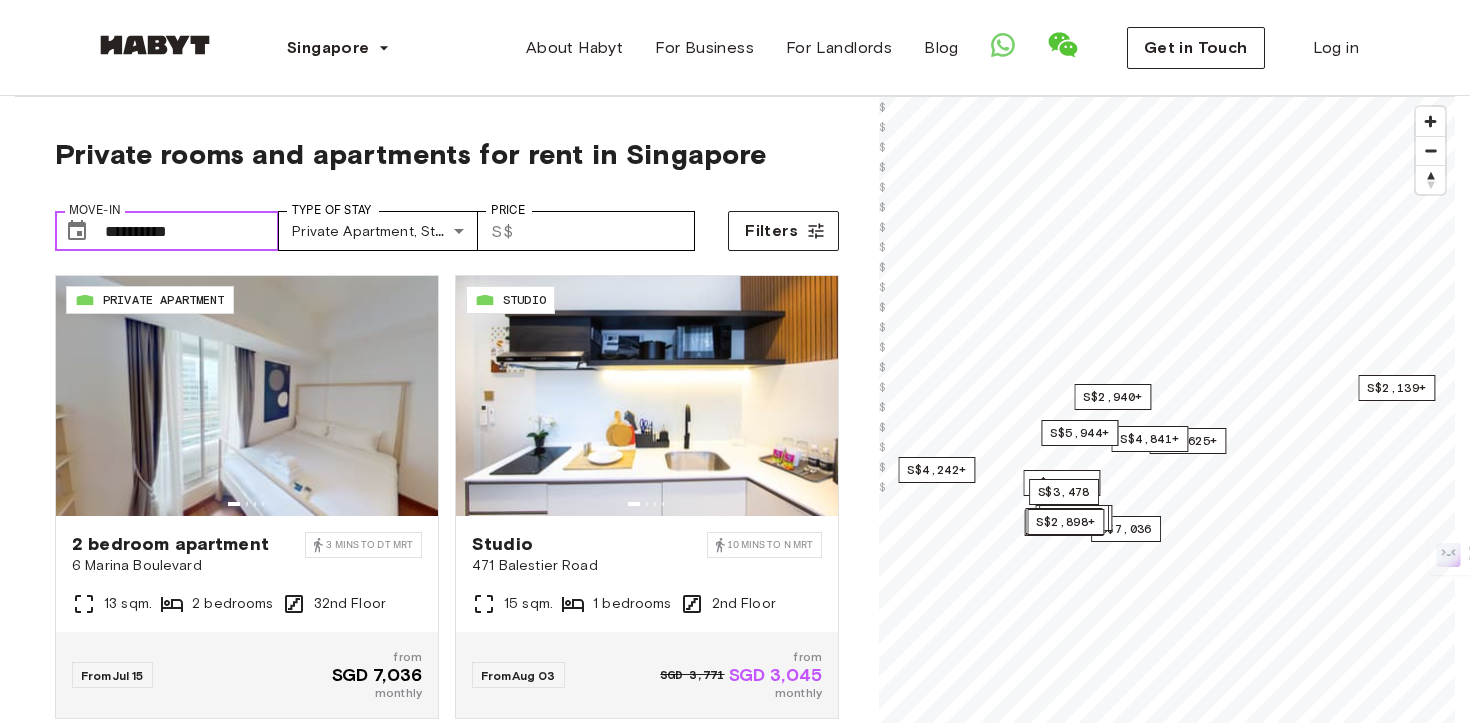 click on "**********" at bounding box center [192, 231] 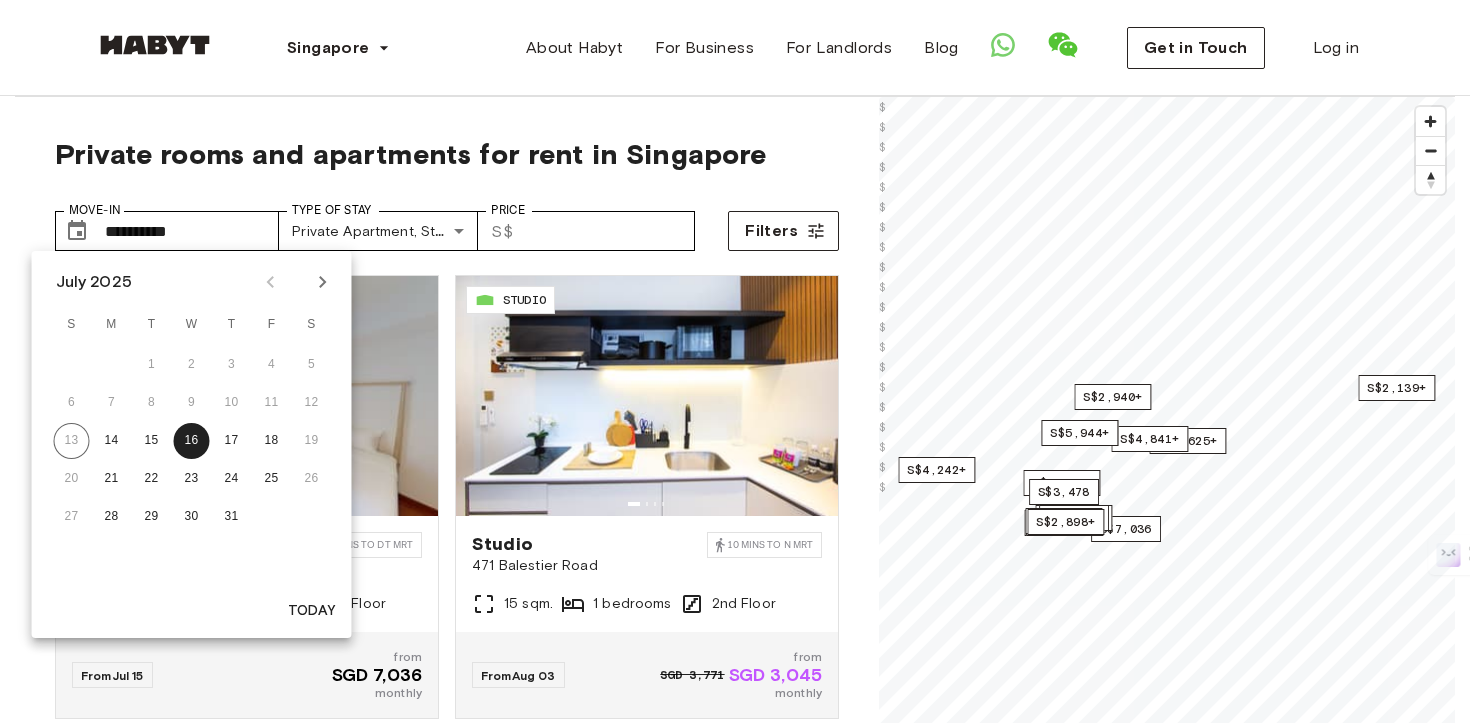 click 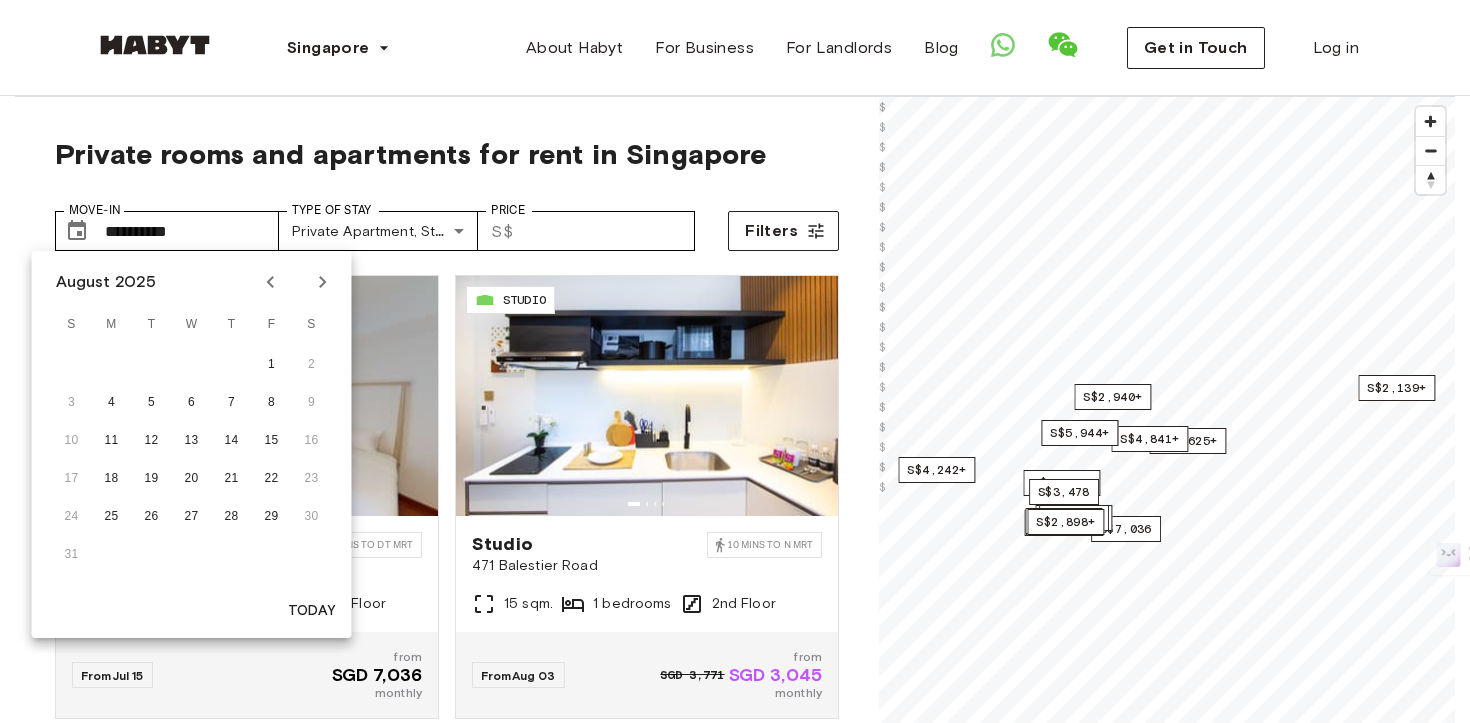 click 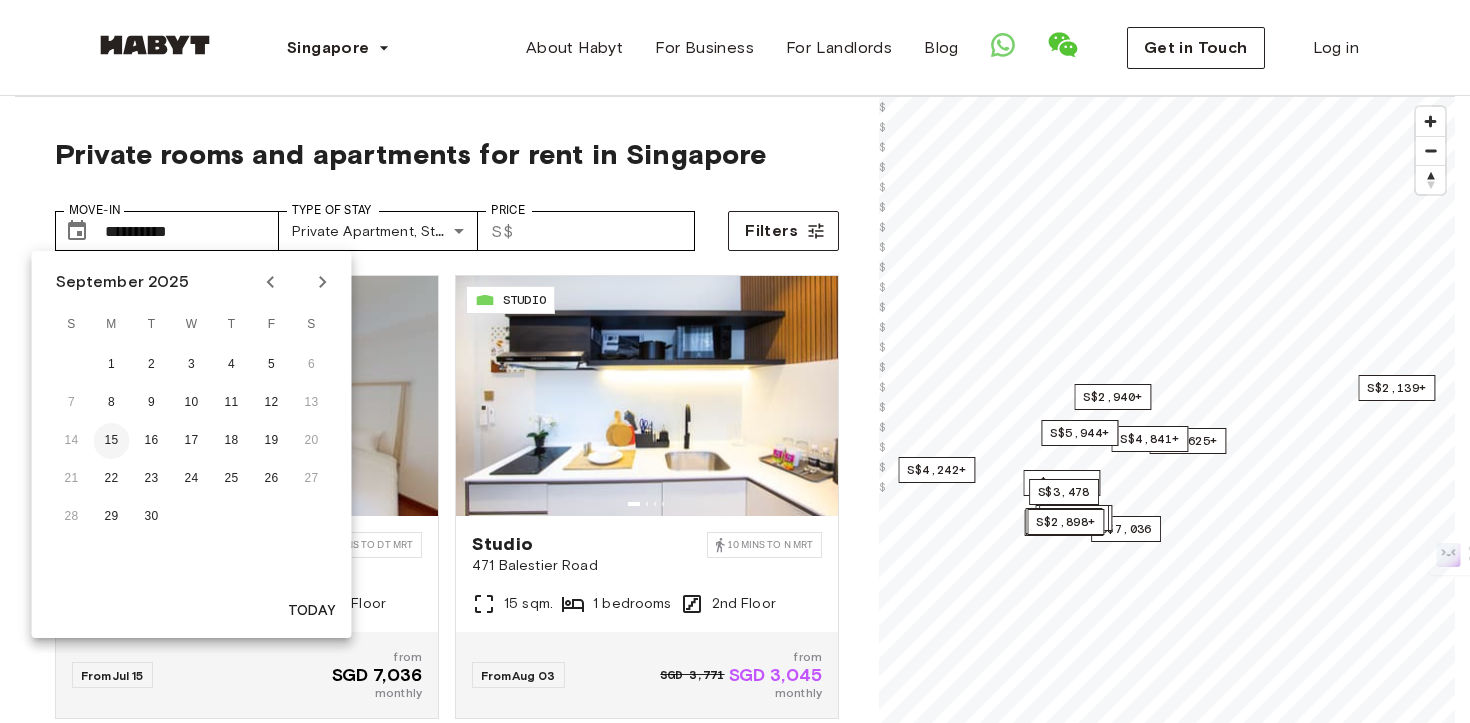 click on "15" at bounding box center [112, 441] 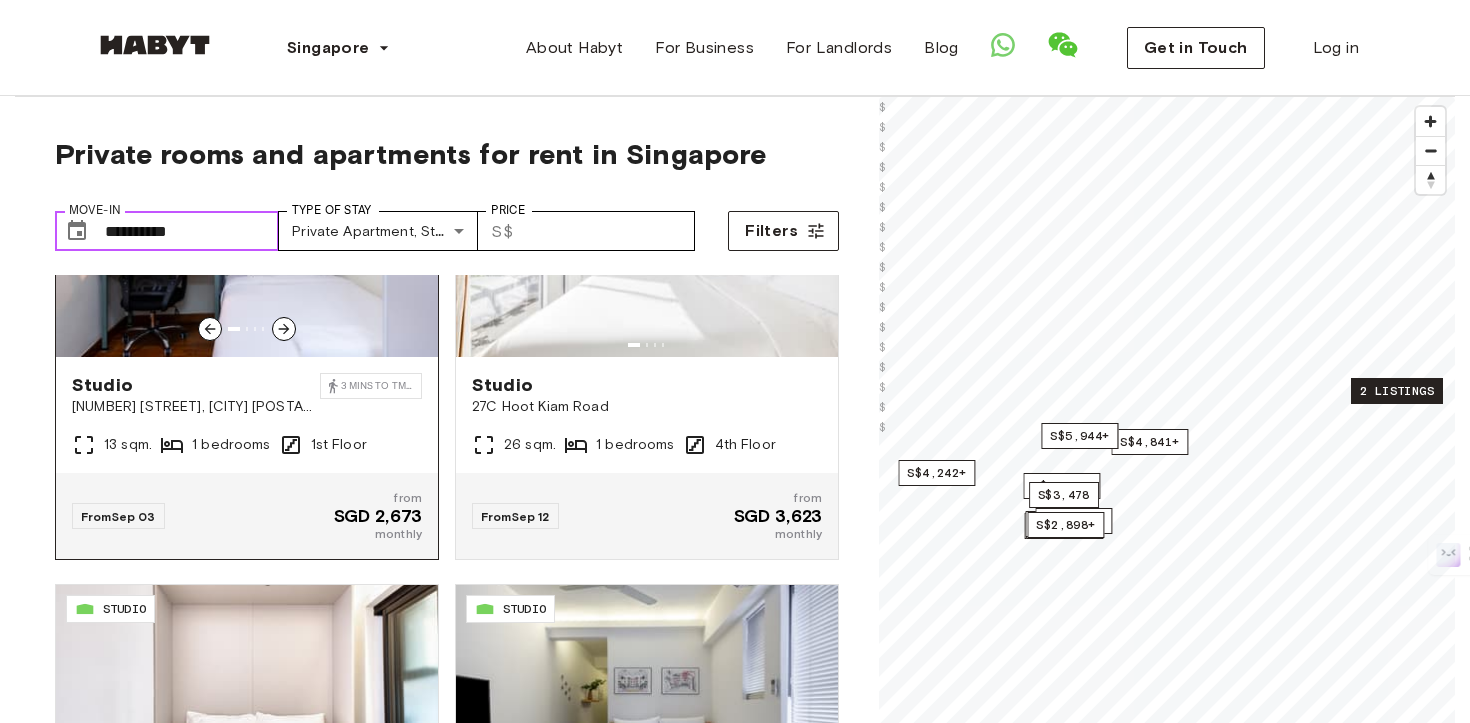 scroll, scrollTop: 0, scrollLeft: 0, axis: both 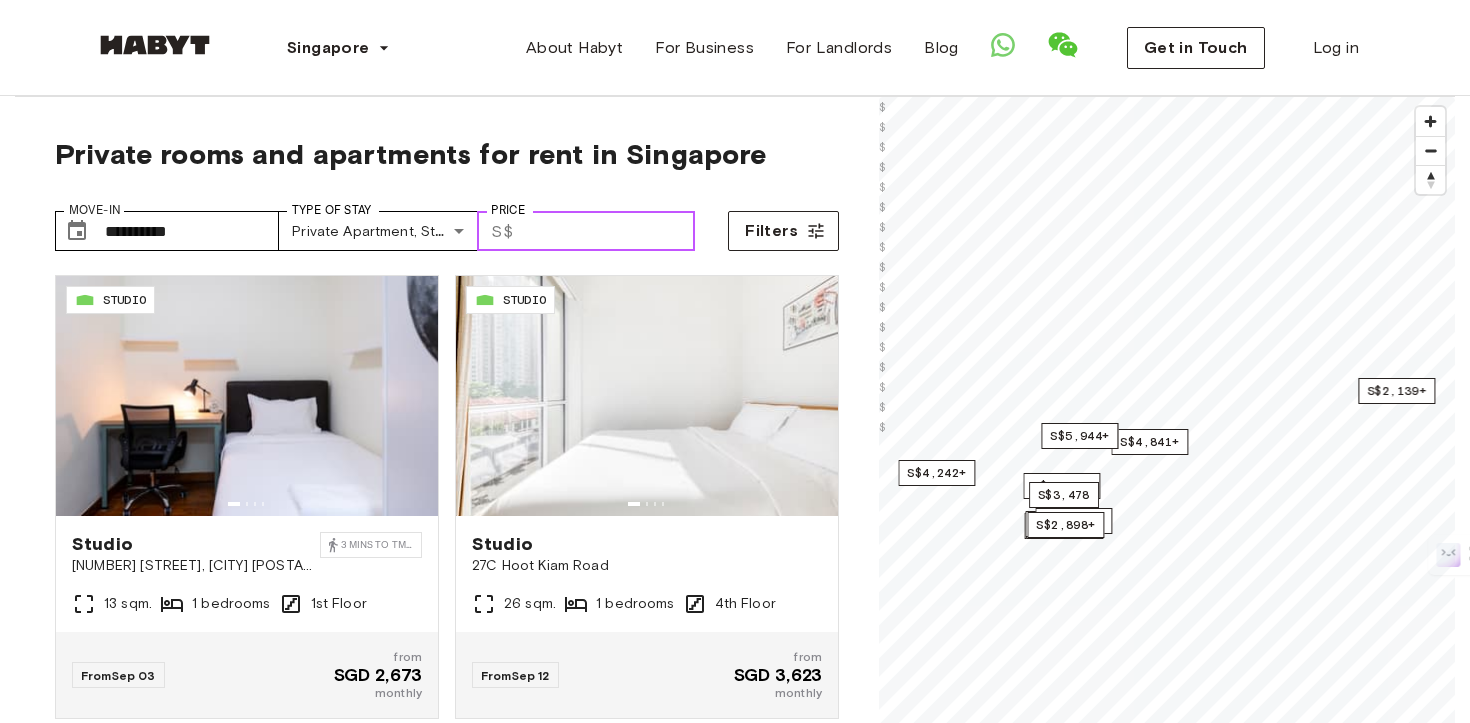 click on "Price" at bounding box center [608, 231] 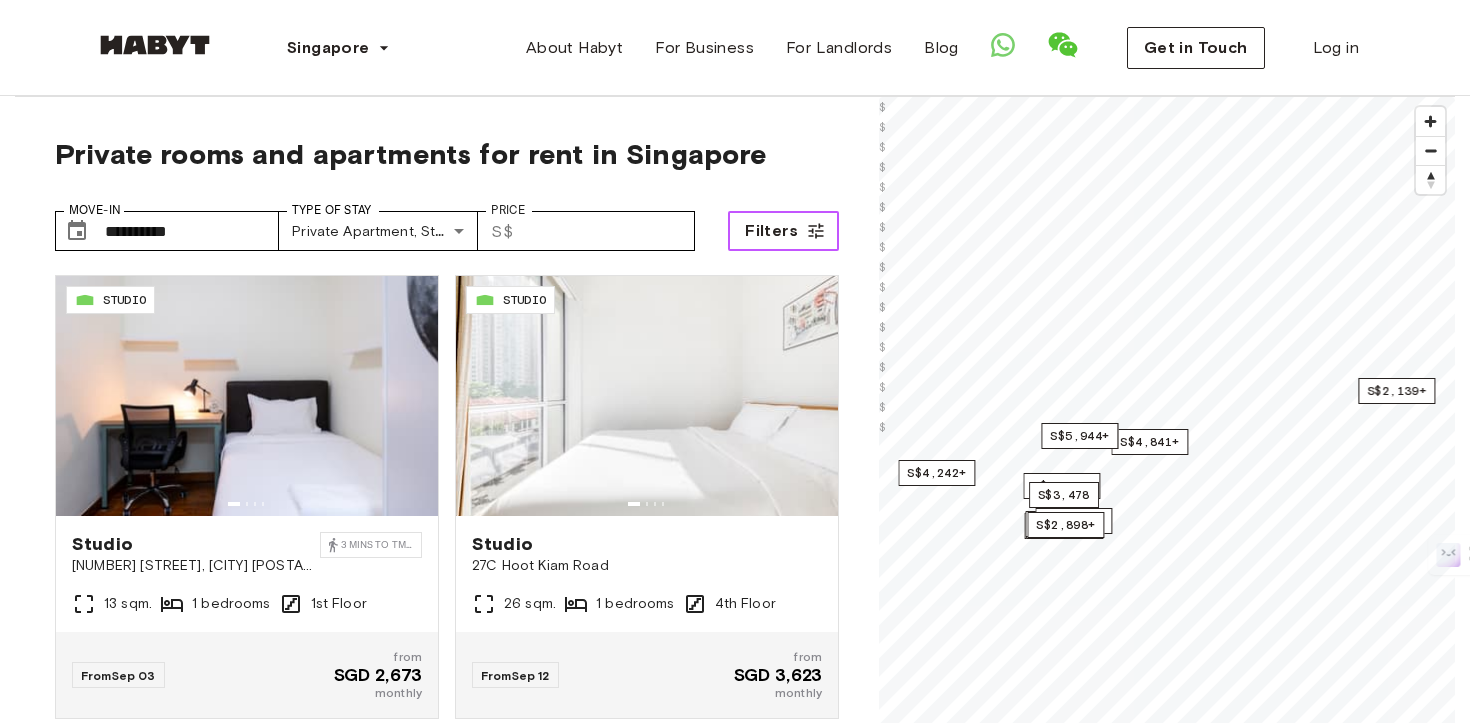 click on "Filters" at bounding box center [783, 231] 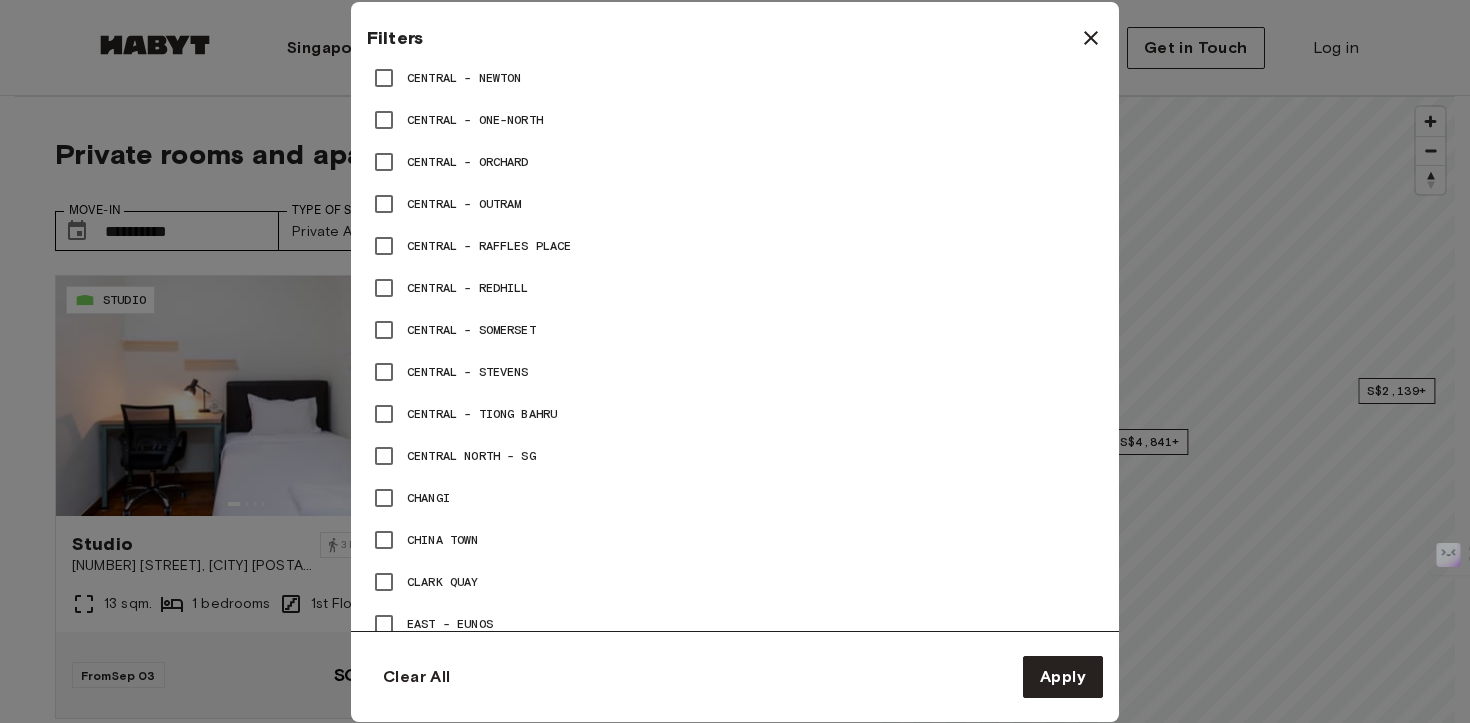 scroll, scrollTop: 0, scrollLeft: 0, axis: both 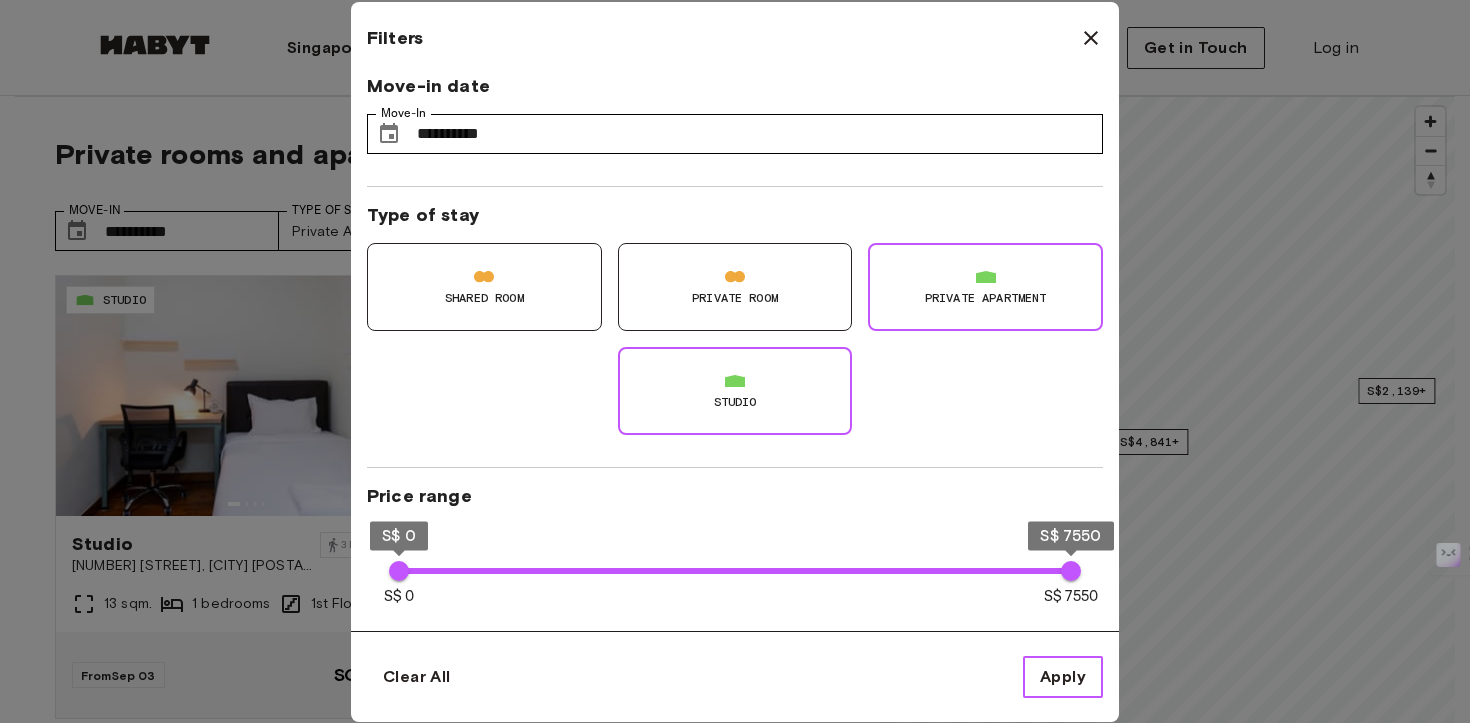 click on "Apply" at bounding box center (1063, 677) 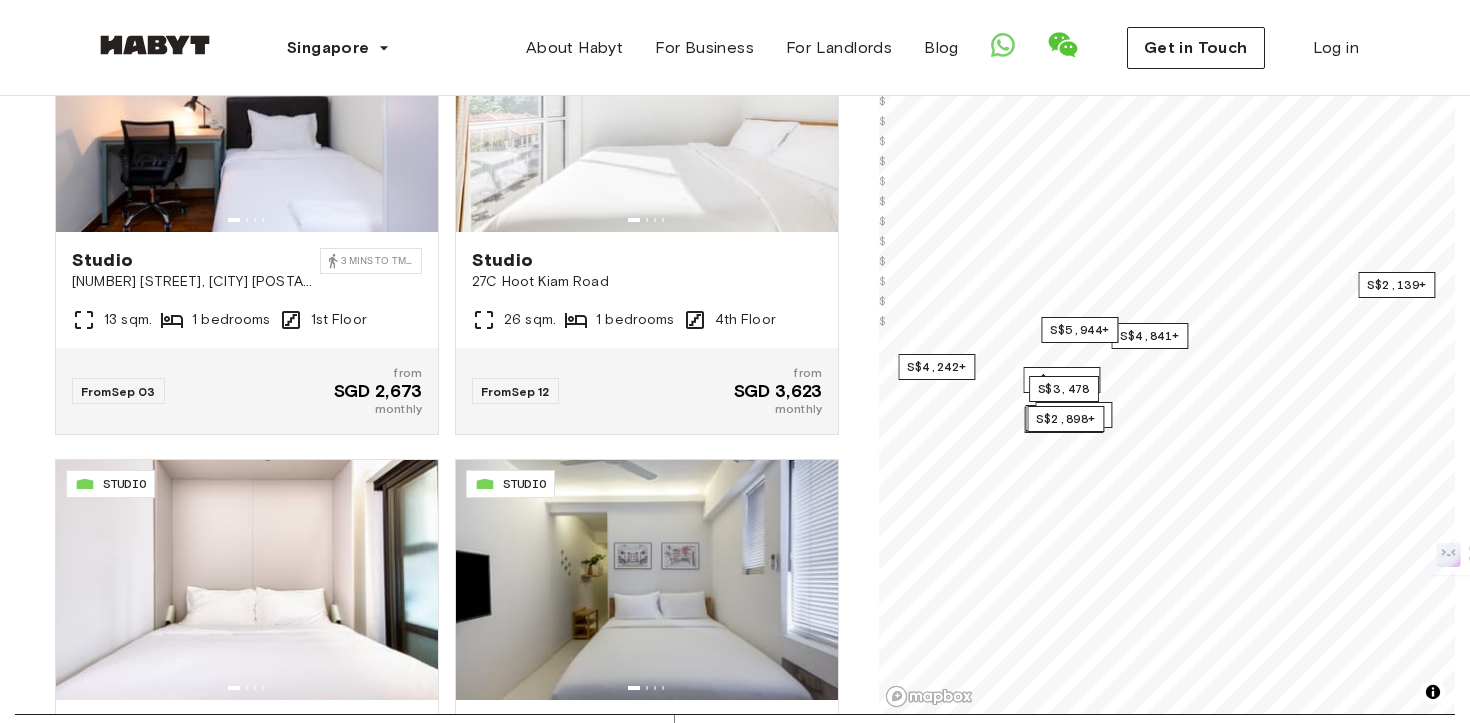 scroll, scrollTop: 0, scrollLeft: 0, axis: both 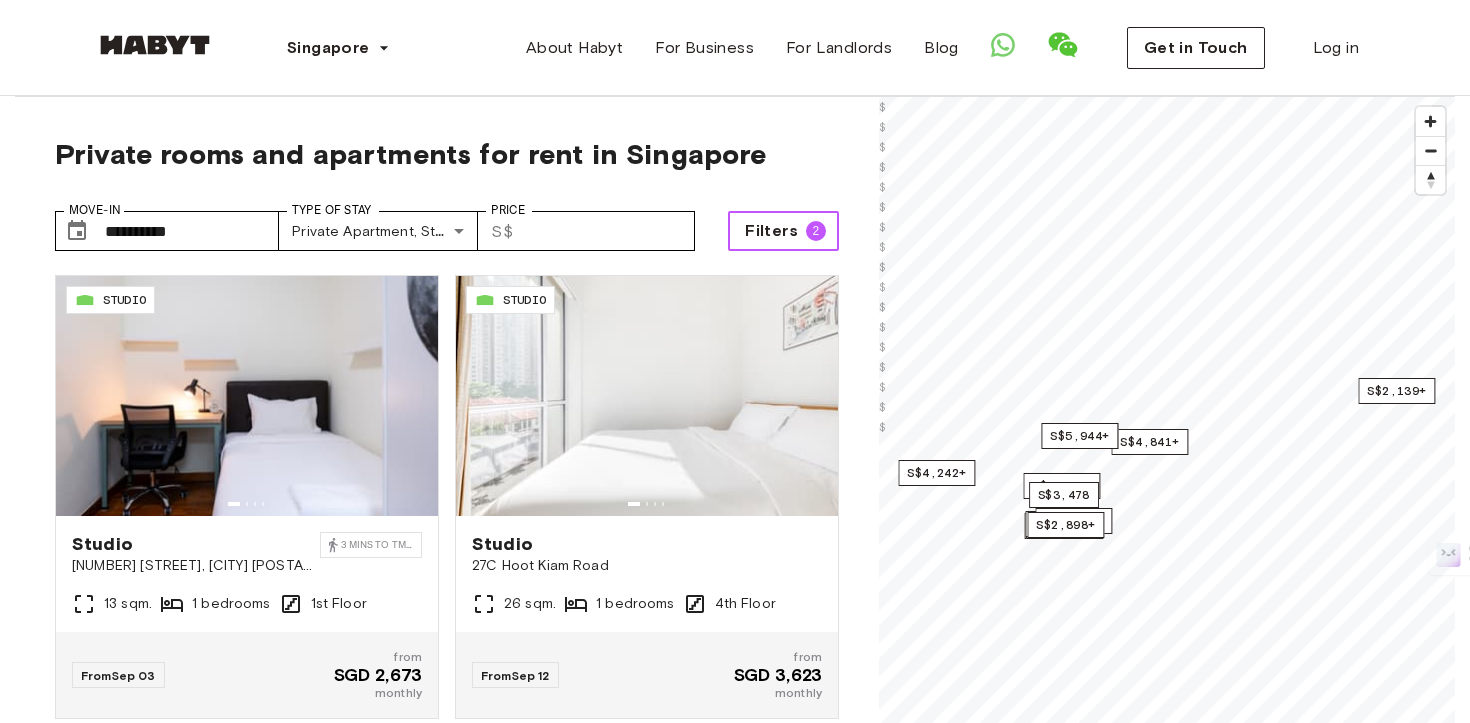 click on "Filters" at bounding box center [771, 231] 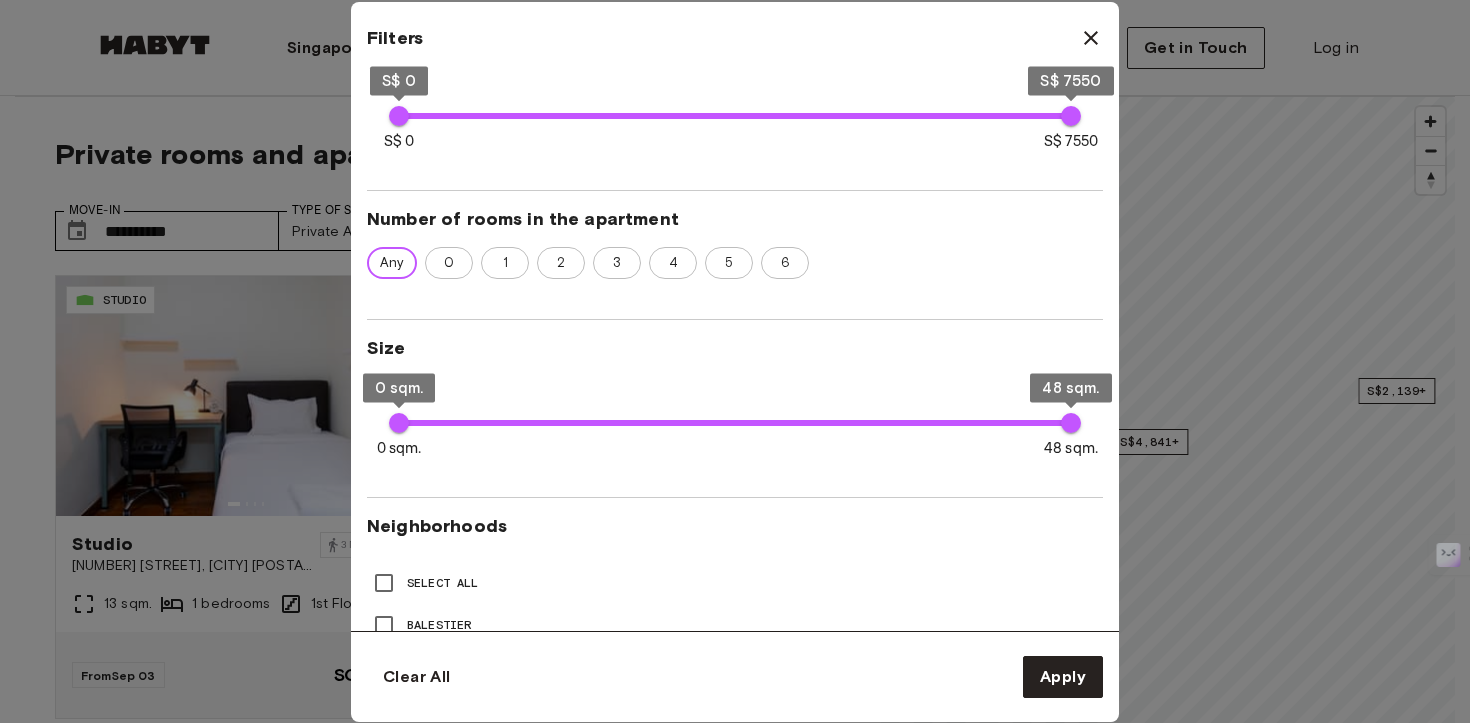scroll, scrollTop: 453, scrollLeft: 0, axis: vertical 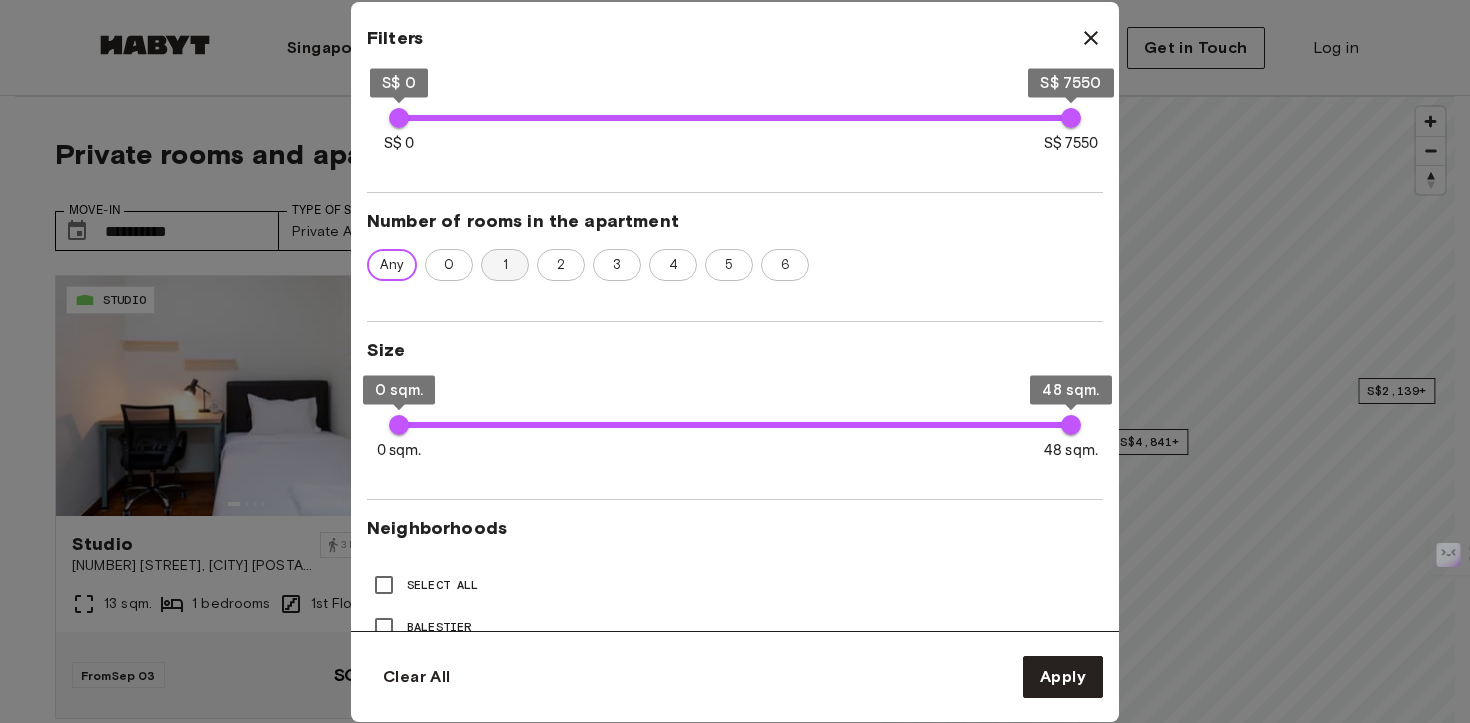click on "1" at bounding box center (505, 265) 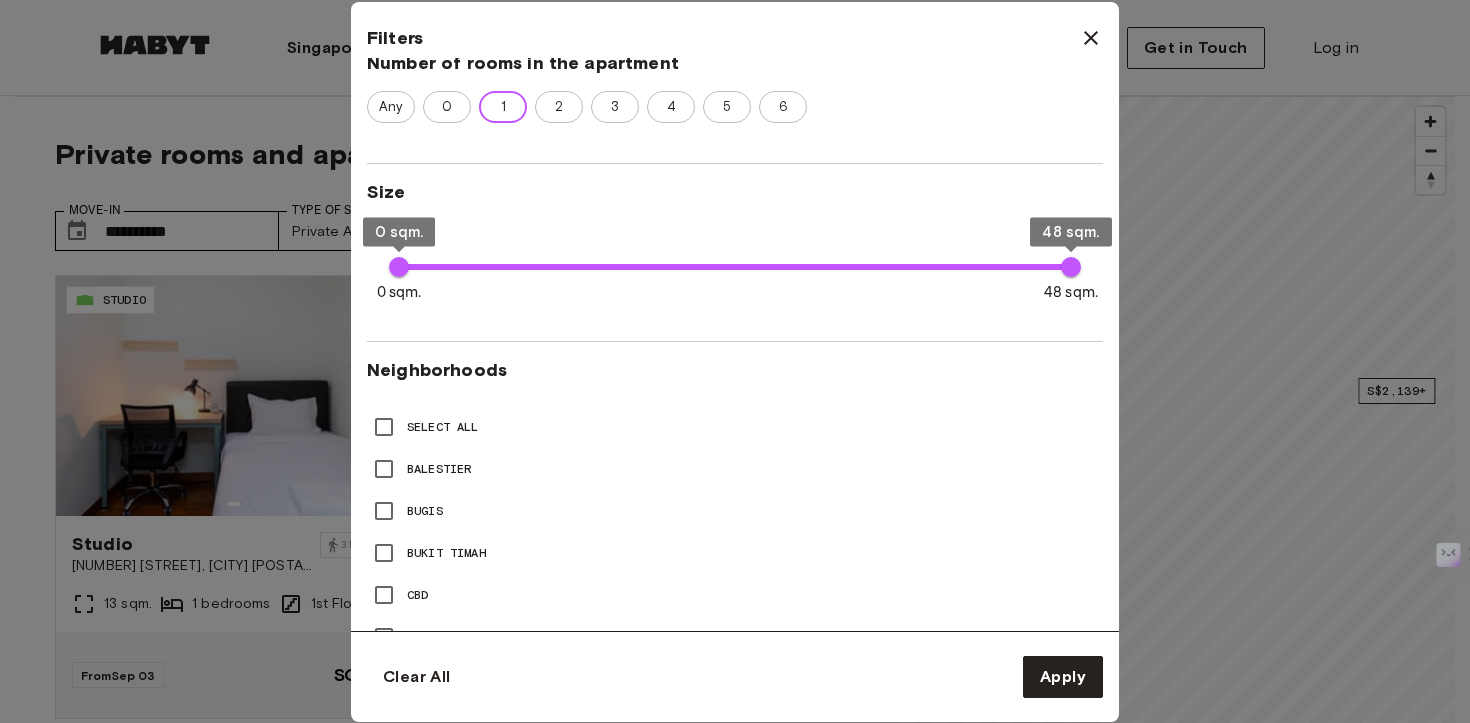 scroll, scrollTop: 639, scrollLeft: 0, axis: vertical 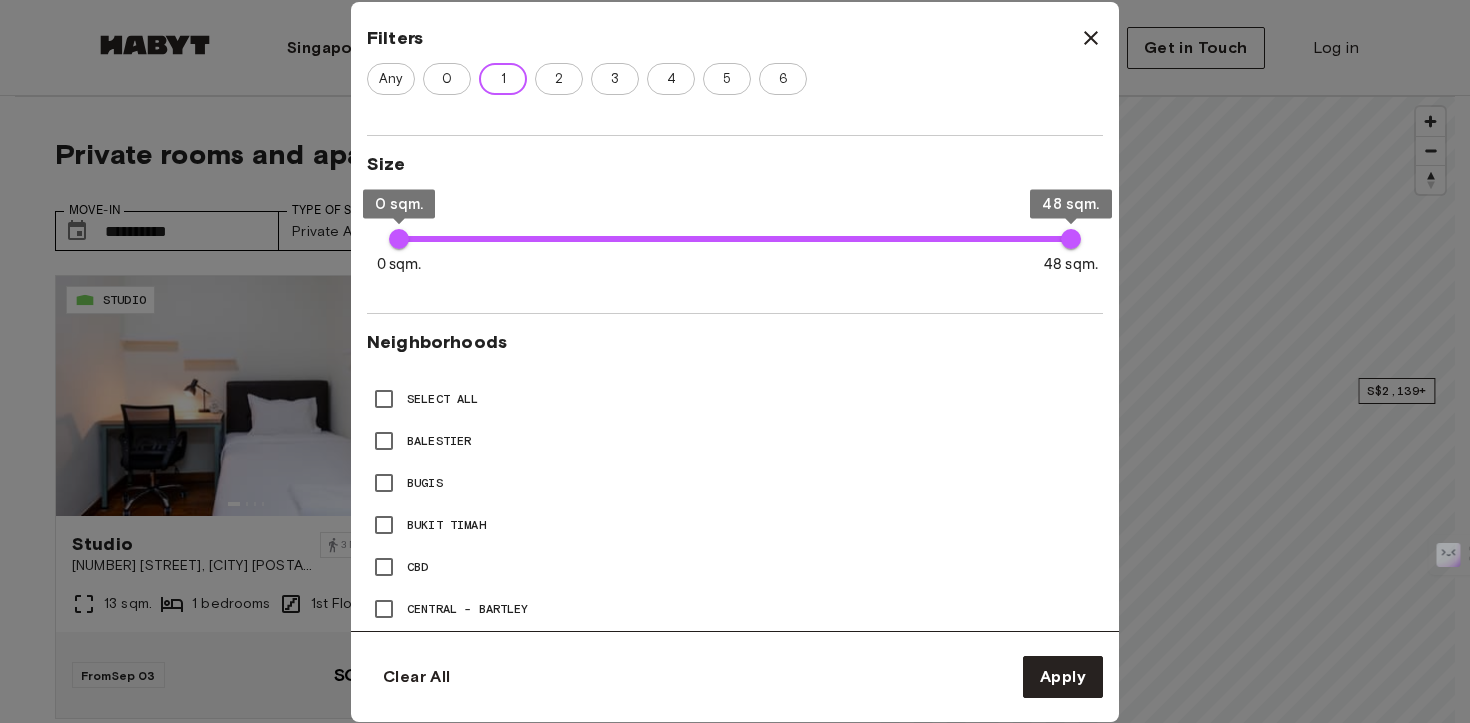 click on "Neighborhoods Select All Balestier Bugis Bukit Timah CBD Central - Bartley Central - Farrer Park Central - Farrer Road Central - Lavendar / Farrer Park Central - Lavender / Farrer Park Central - Newton Central - One-North Central - Orchard Central - Outram Central - Raffles Place Central - Redhill Central - Somerset Central - Stevens Central - Tiong Bahru Central North - SG Changi China Town Clark Quay East - Eunos East - SG East - Tanah Merah Geylang Joo Chiat Kallang Katong Kembangan Lavender Little India Macpherson Maxwell Mosque Street North East - SG North-East - Serangoon Orchard Outram Park Punggol River Valley Rochor Serangoon Singapore Tanah Merah Tanjong Pagar Telok Kurau Tiong Bahru West - SG" at bounding box center (735, 1416) 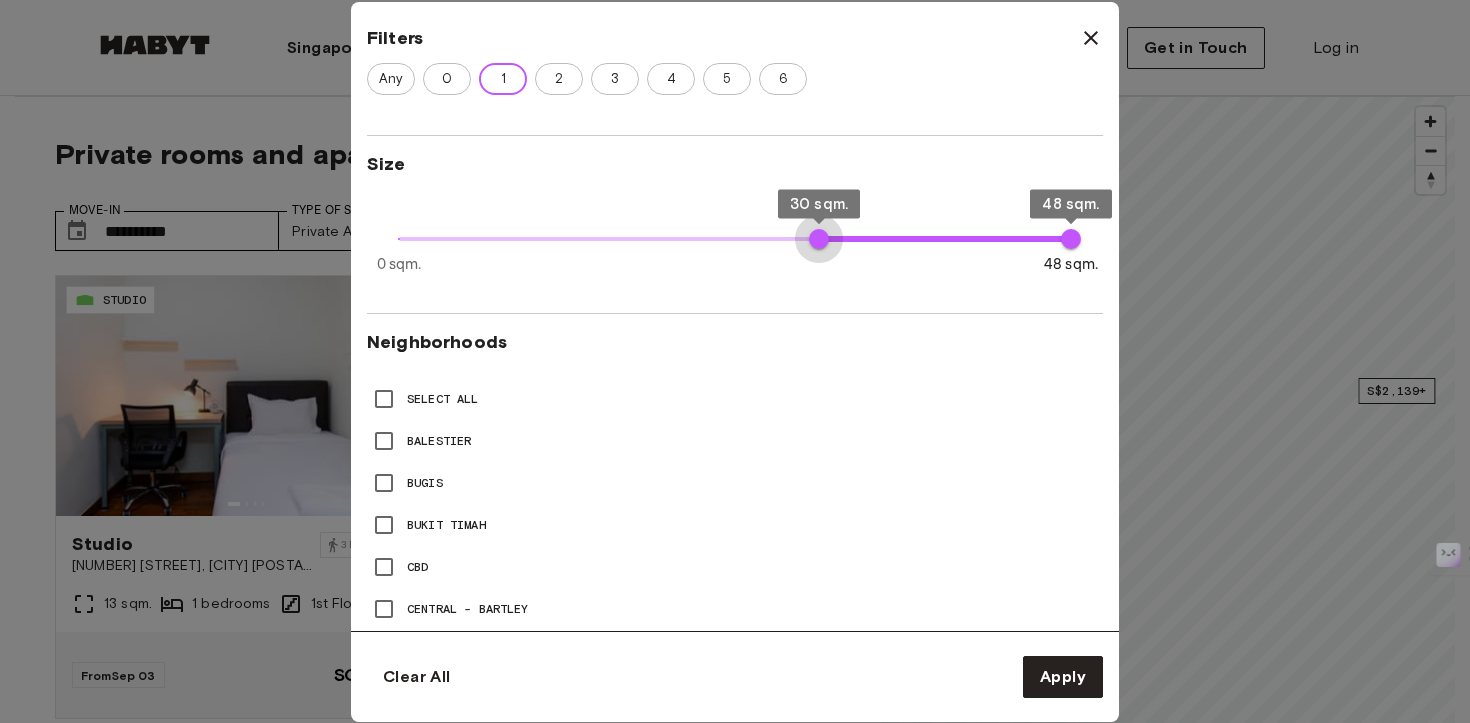 type on "**" 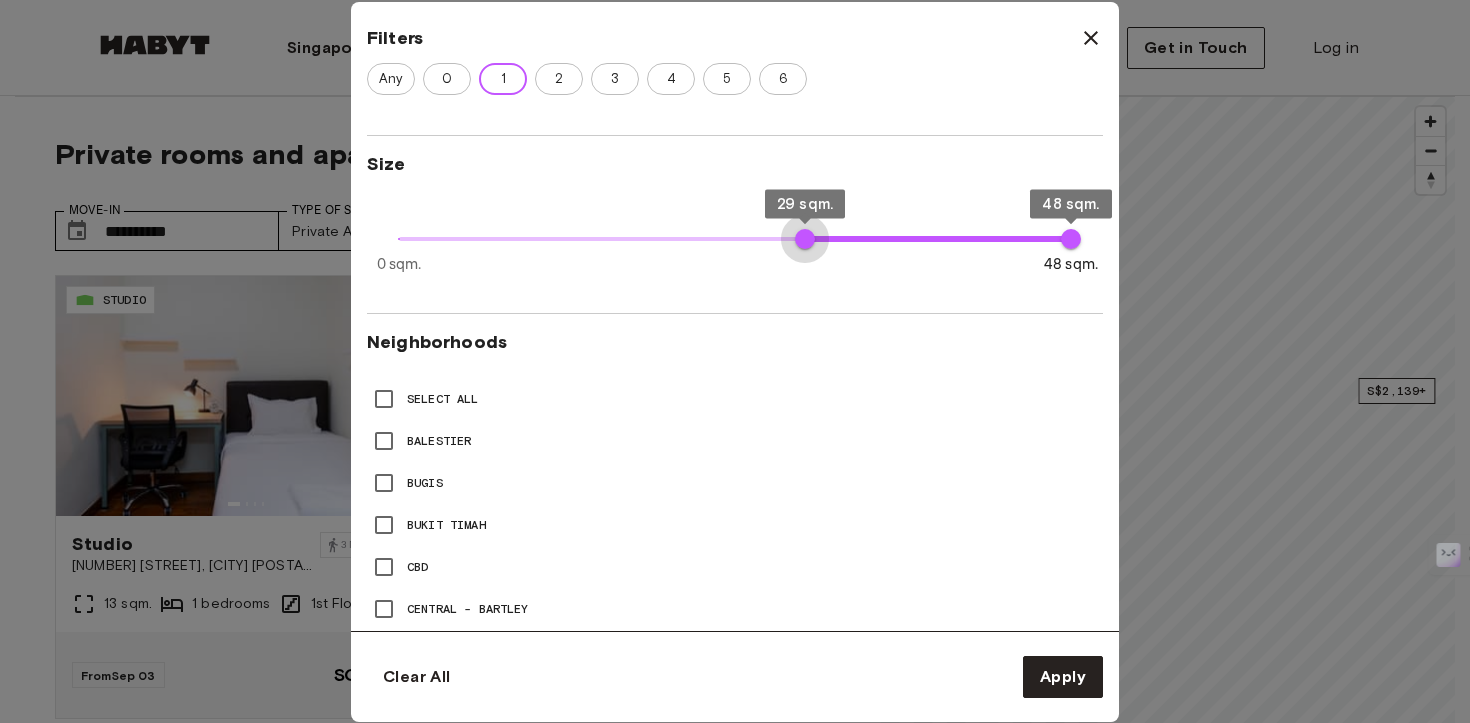 drag, startPoint x: 407, startPoint y: 240, endPoint x: 810, endPoint y: 301, distance: 407.59048 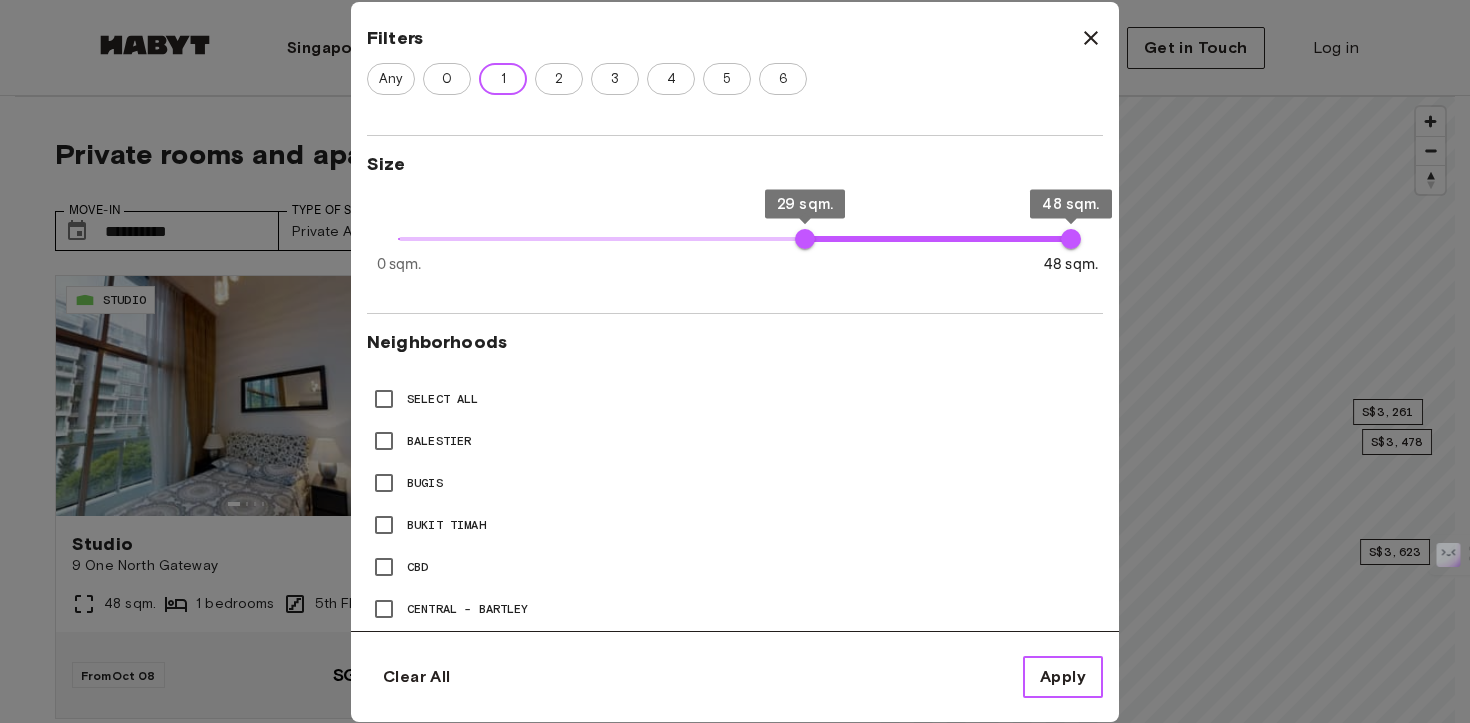 click on "Apply" at bounding box center (1063, 677) 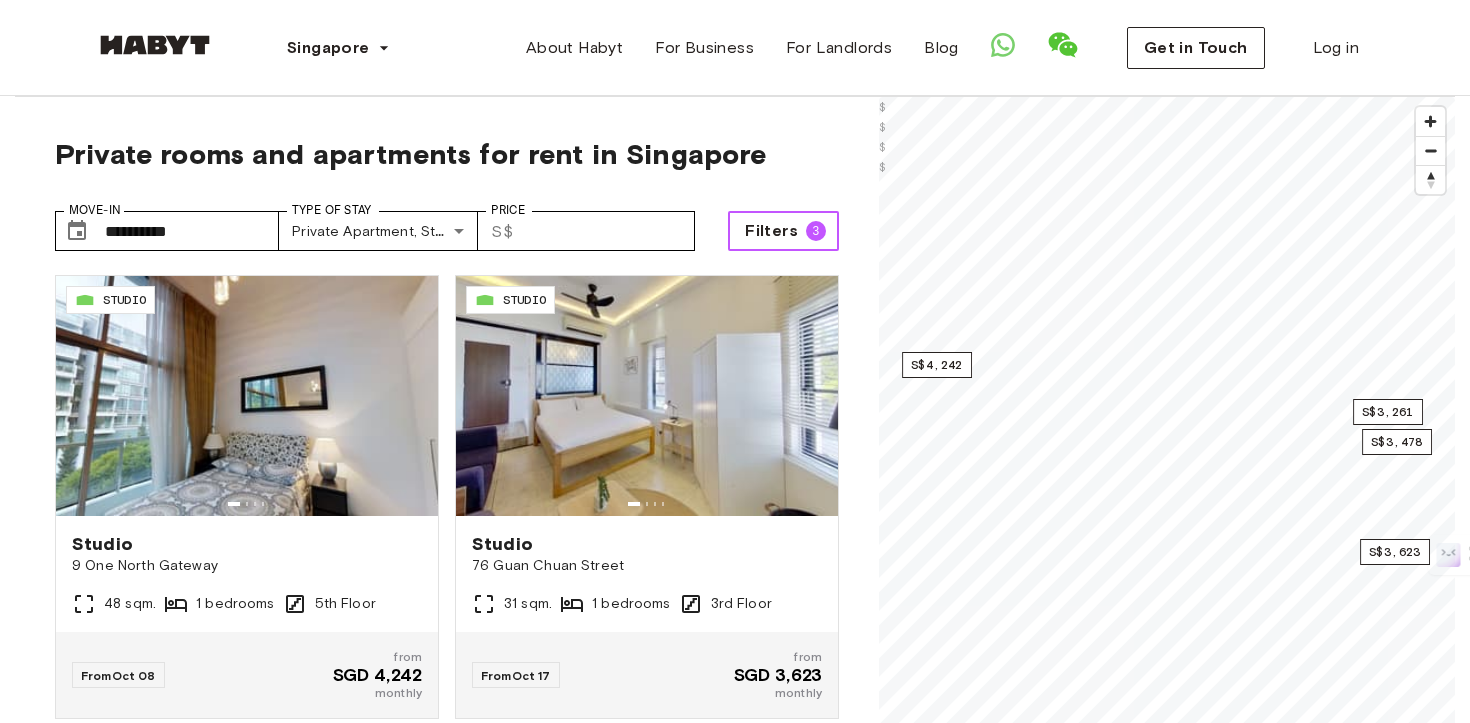 click on "Filters" at bounding box center [771, 231] 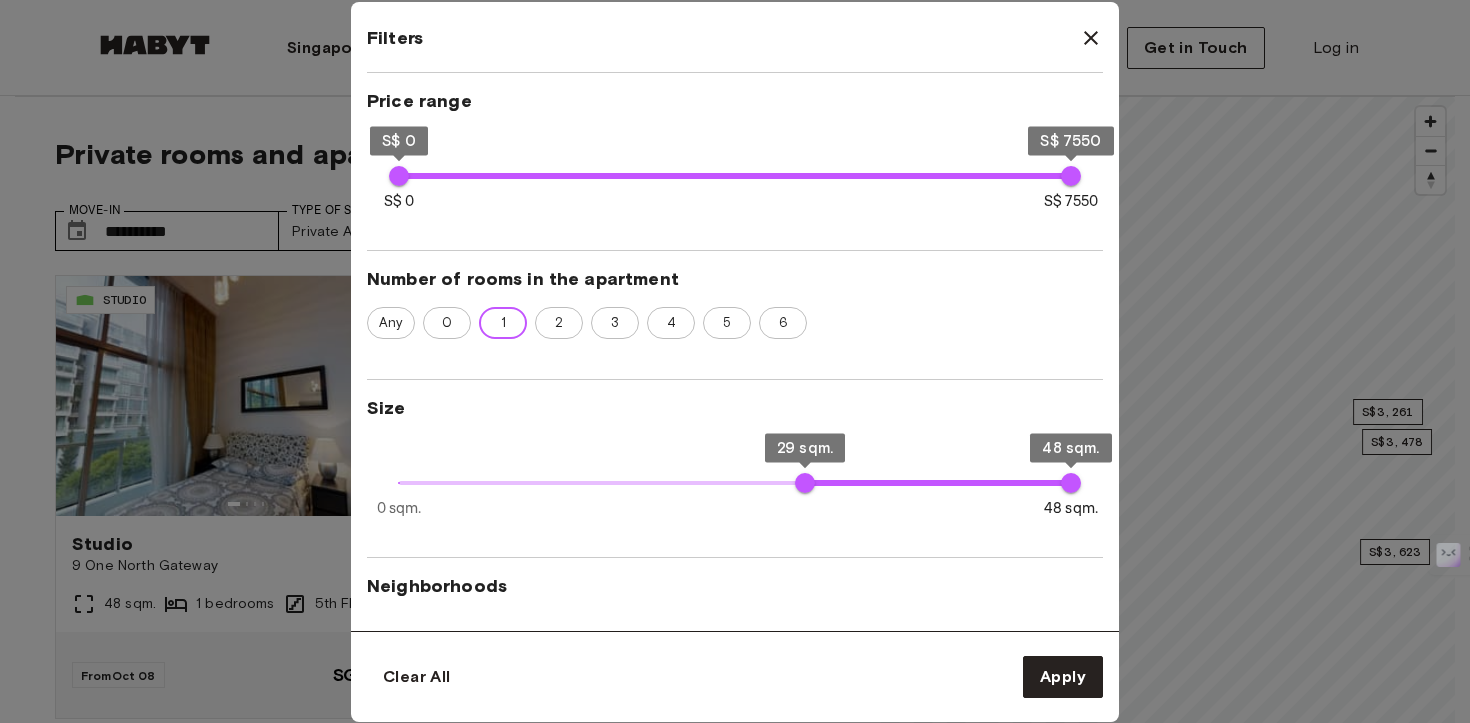 scroll, scrollTop: 399, scrollLeft: 0, axis: vertical 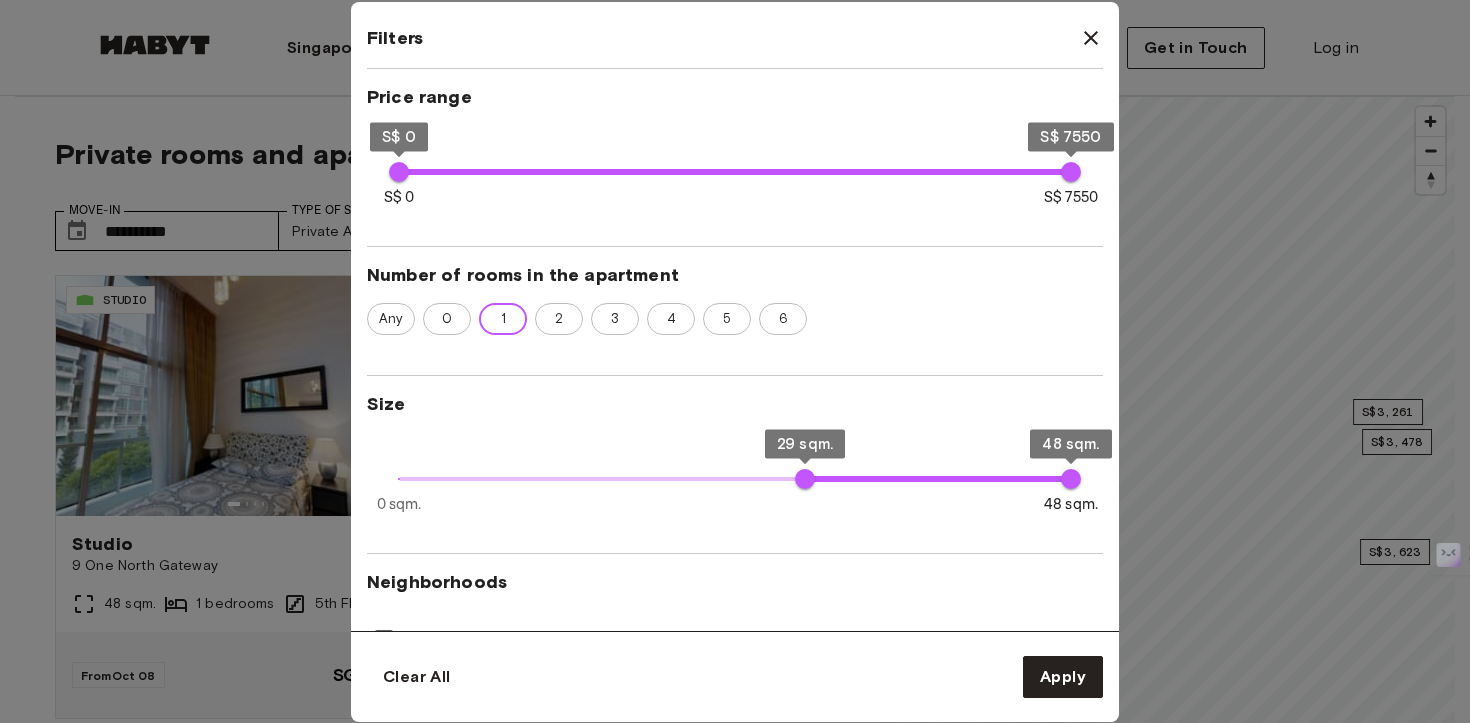 click on "Any 0 1 2 3 4 5 6" at bounding box center (735, 323) 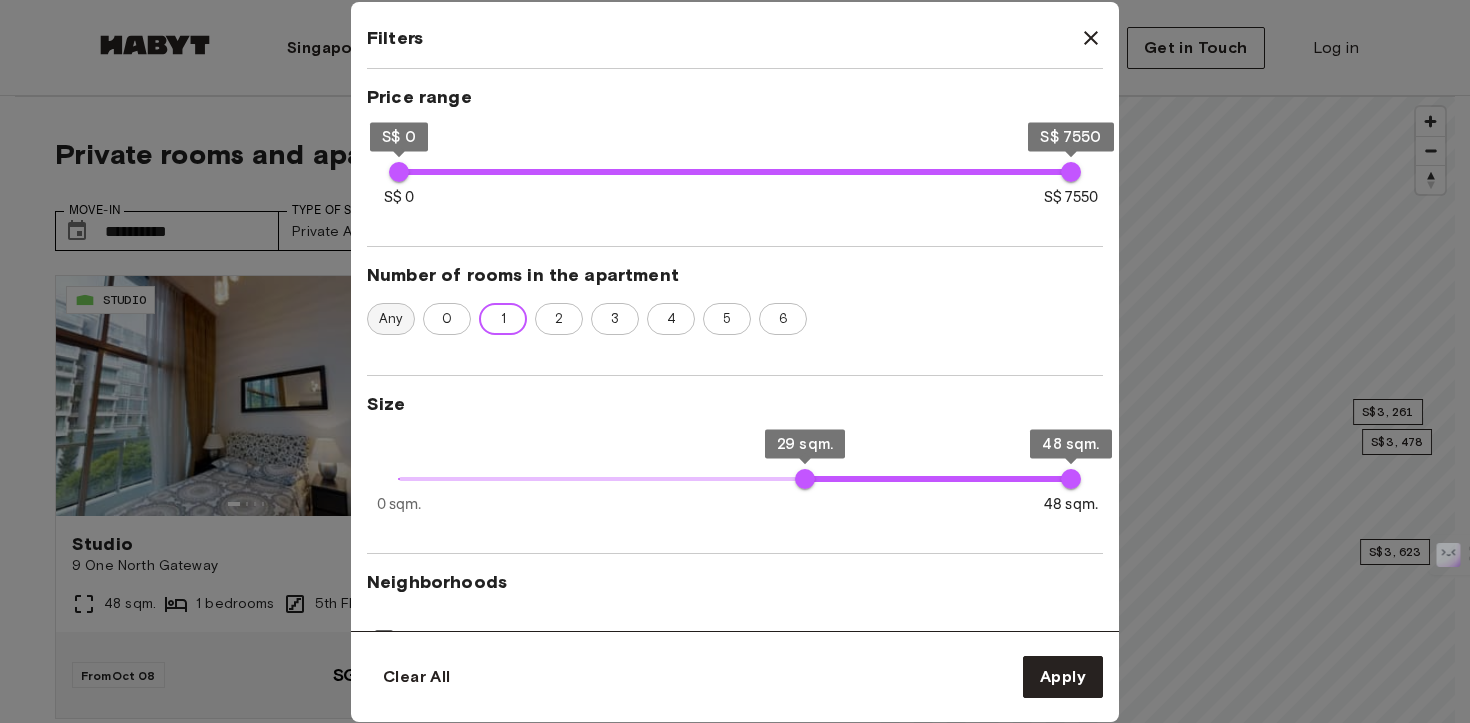click on "Any" at bounding box center [391, 319] 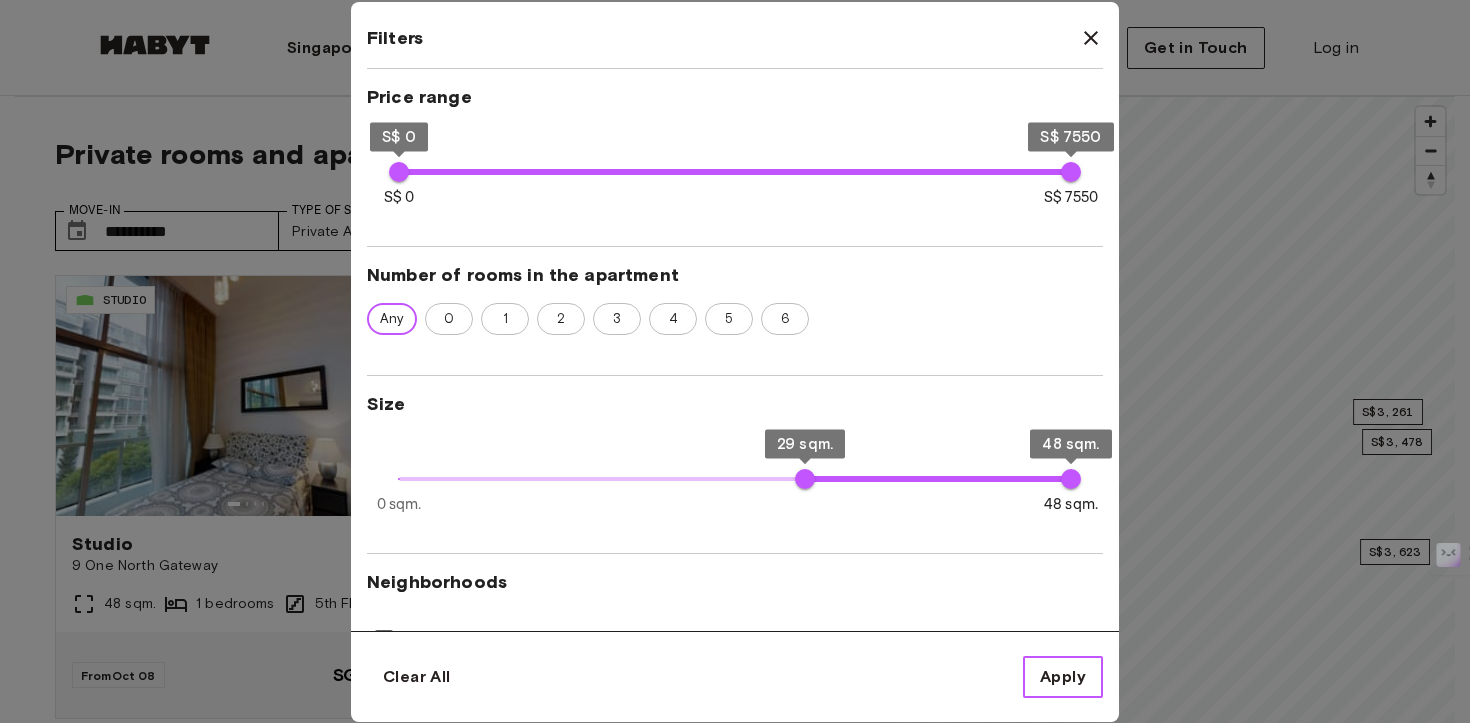 click on "Apply" at bounding box center [1063, 677] 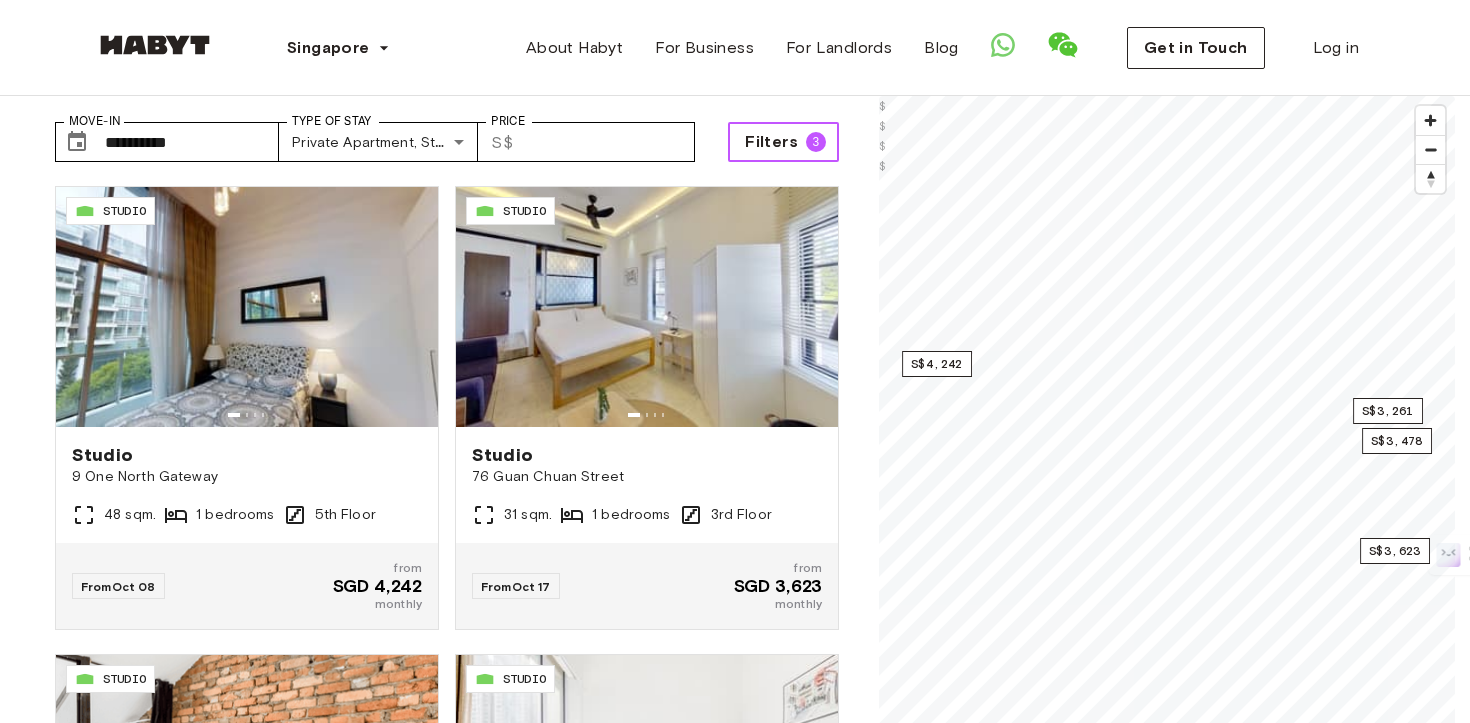scroll, scrollTop: 92, scrollLeft: 0, axis: vertical 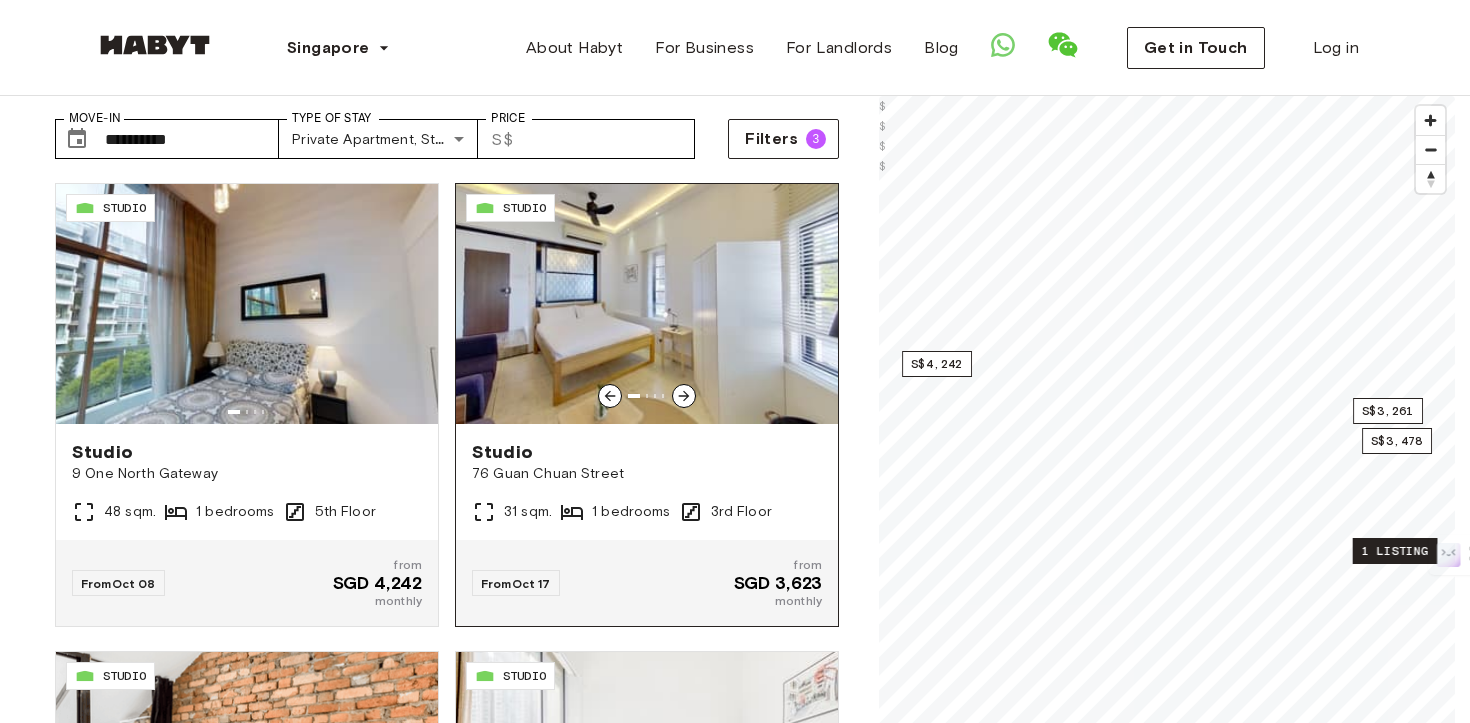 click at bounding box center (684, 396) 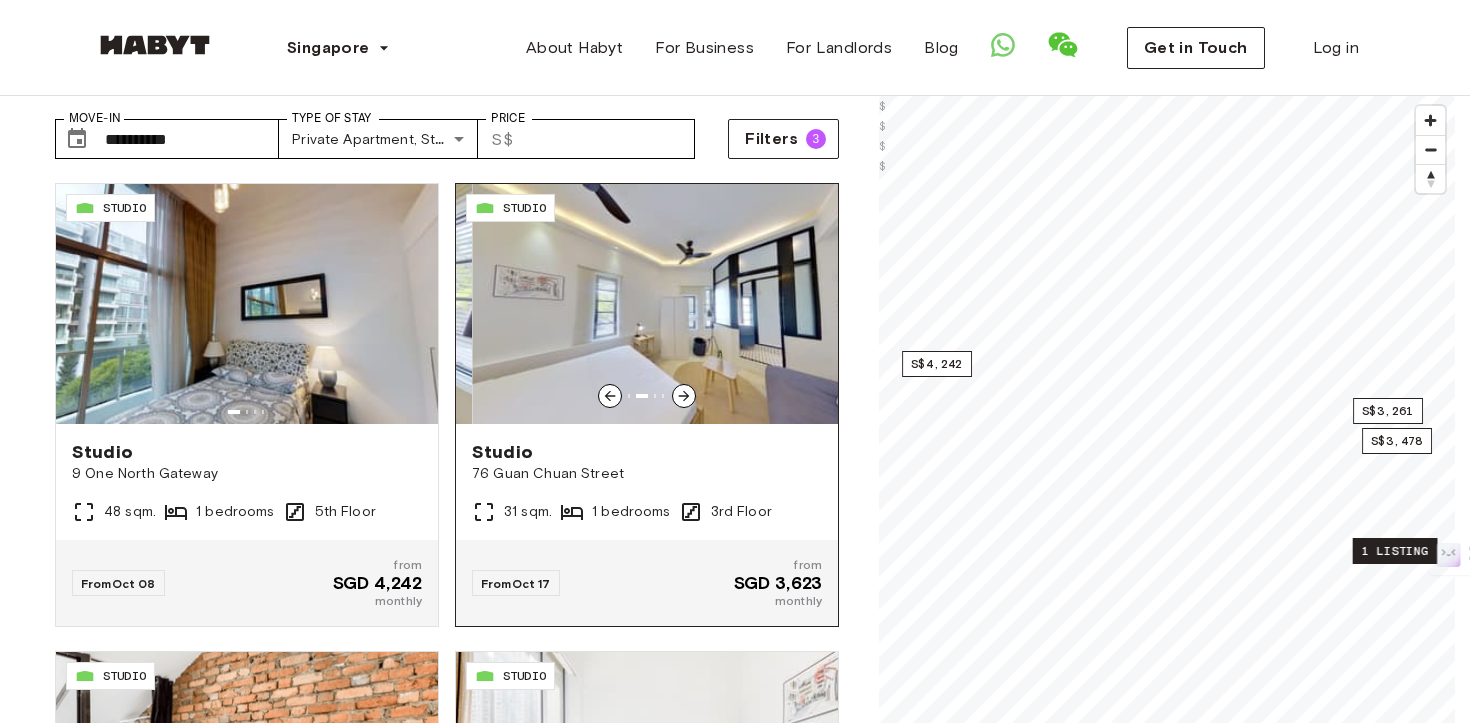 click at bounding box center [684, 396] 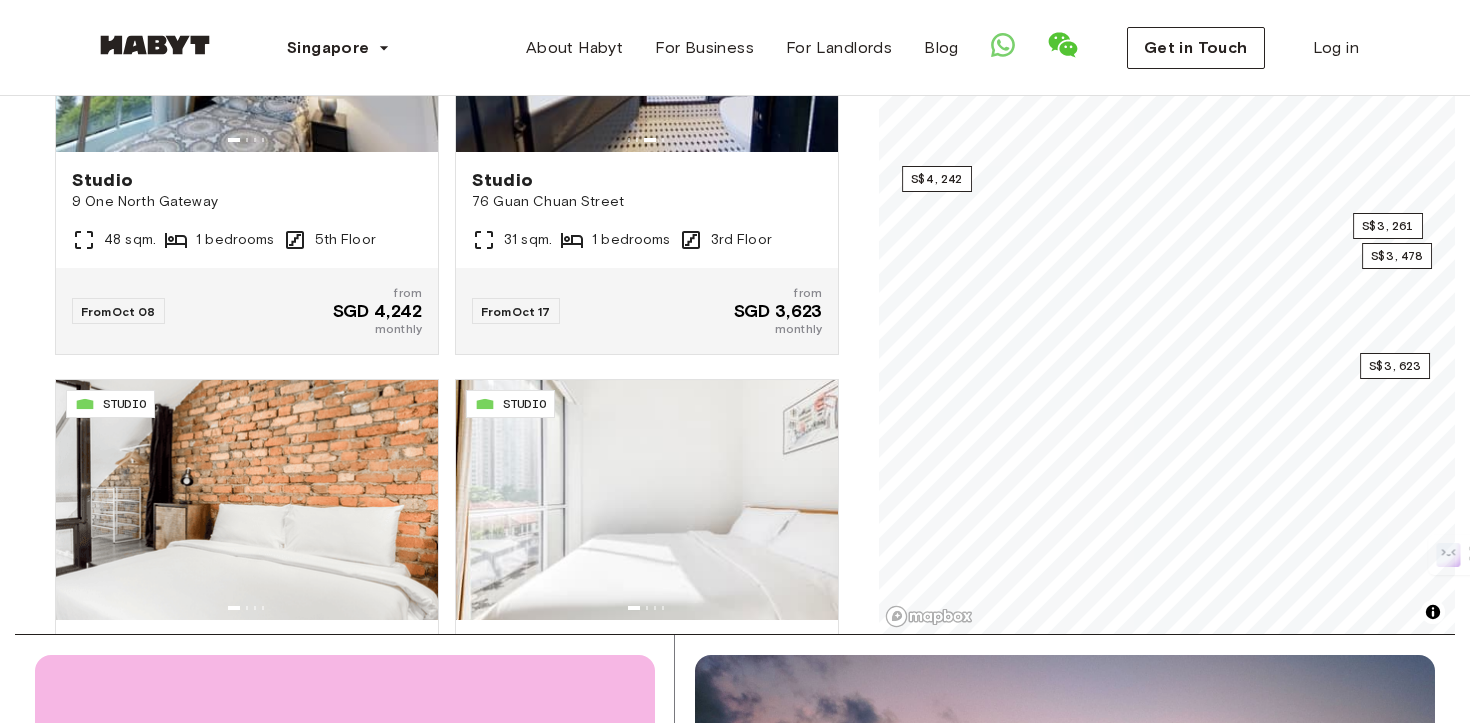 scroll, scrollTop: 363, scrollLeft: 0, axis: vertical 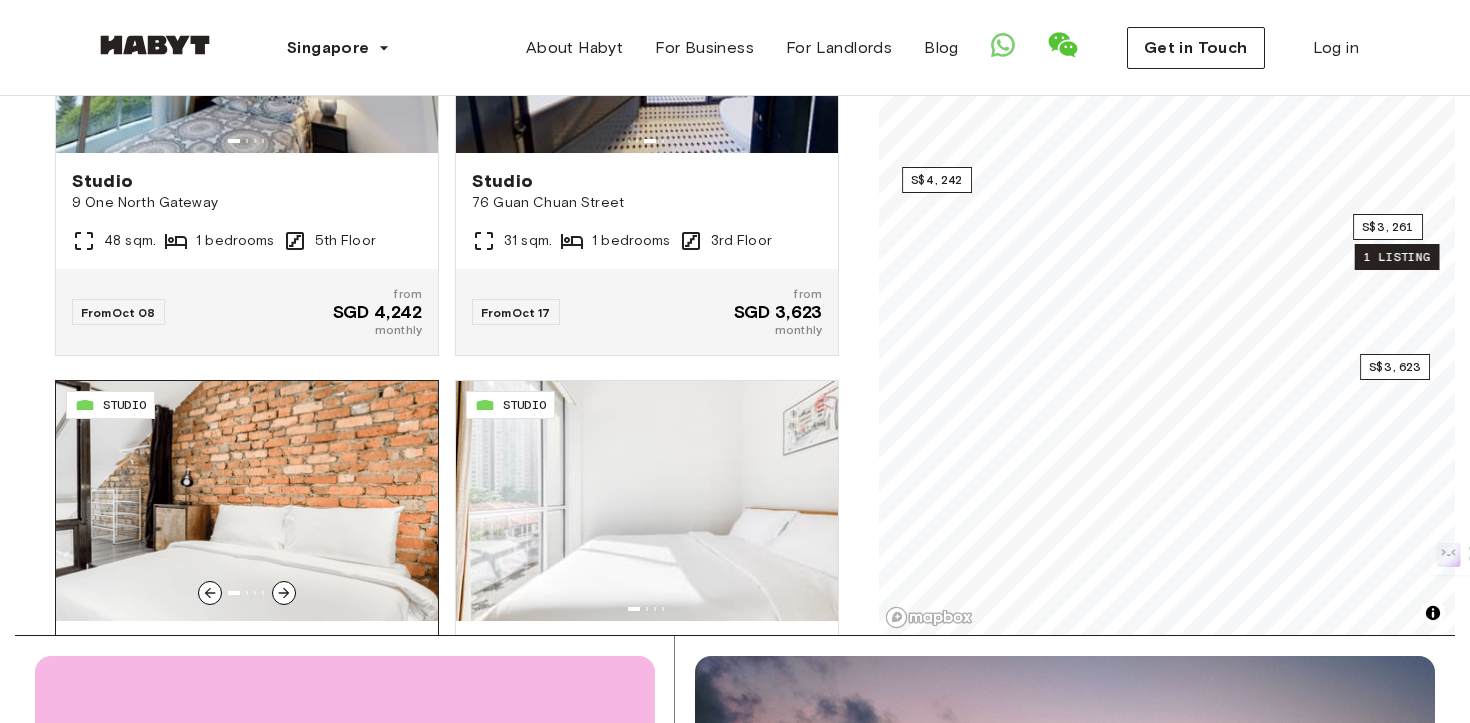 click at bounding box center (247, 501) 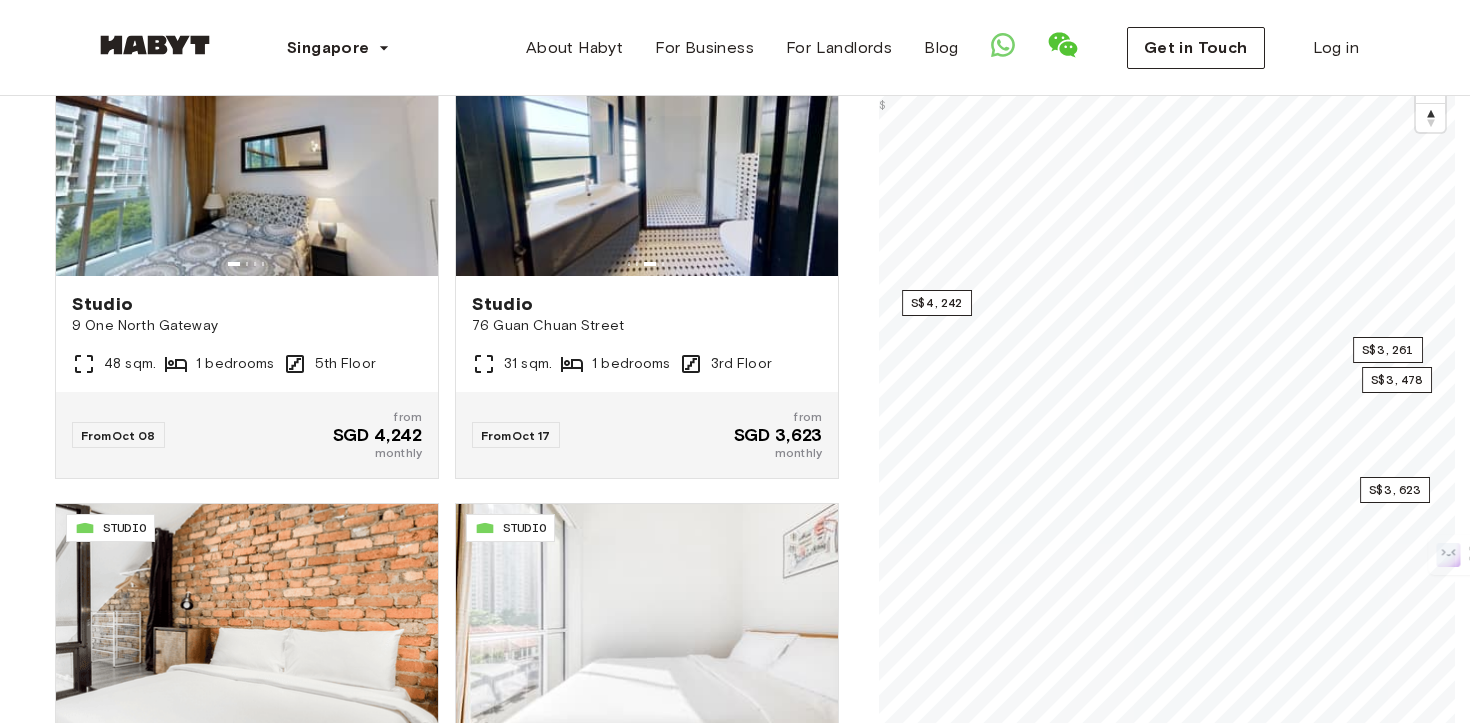 scroll, scrollTop: 169, scrollLeft: 0, axis: vertical 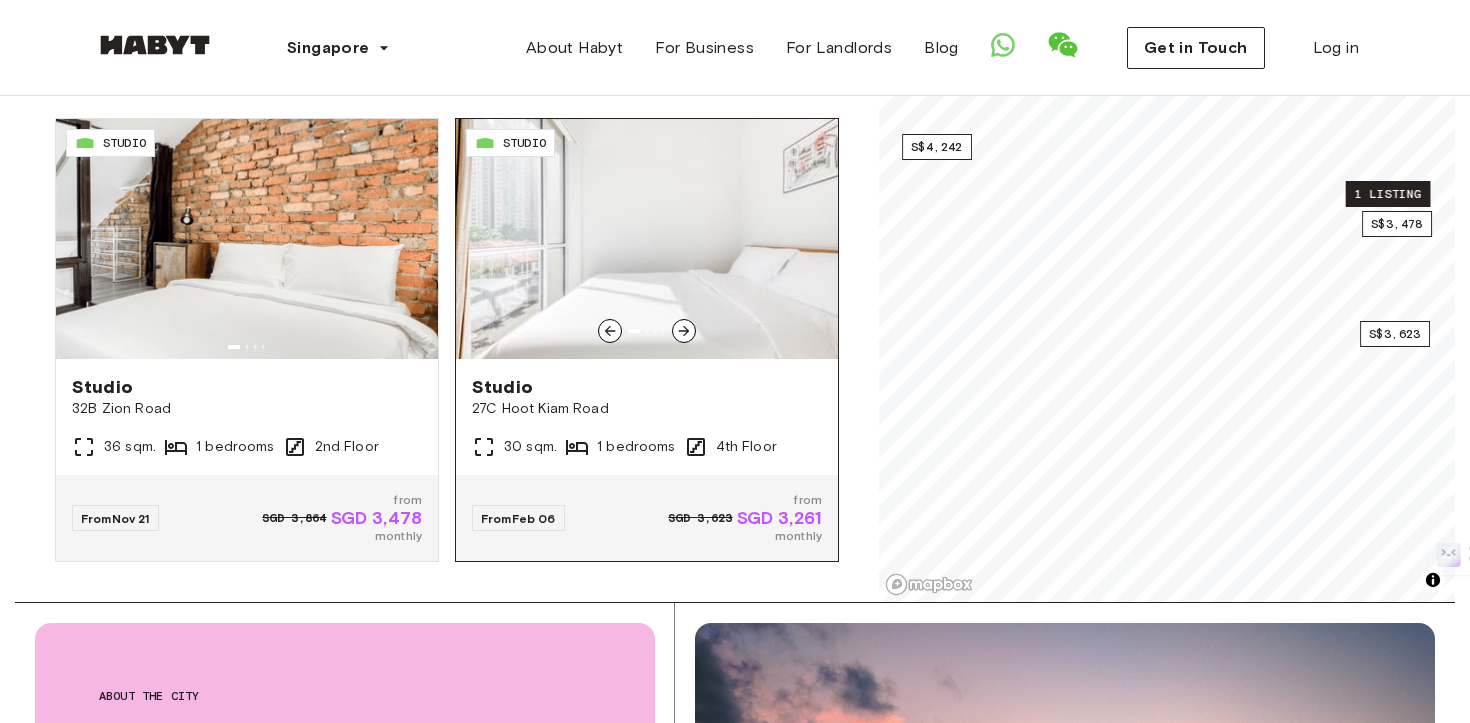 click at bounding box center (684, 331) 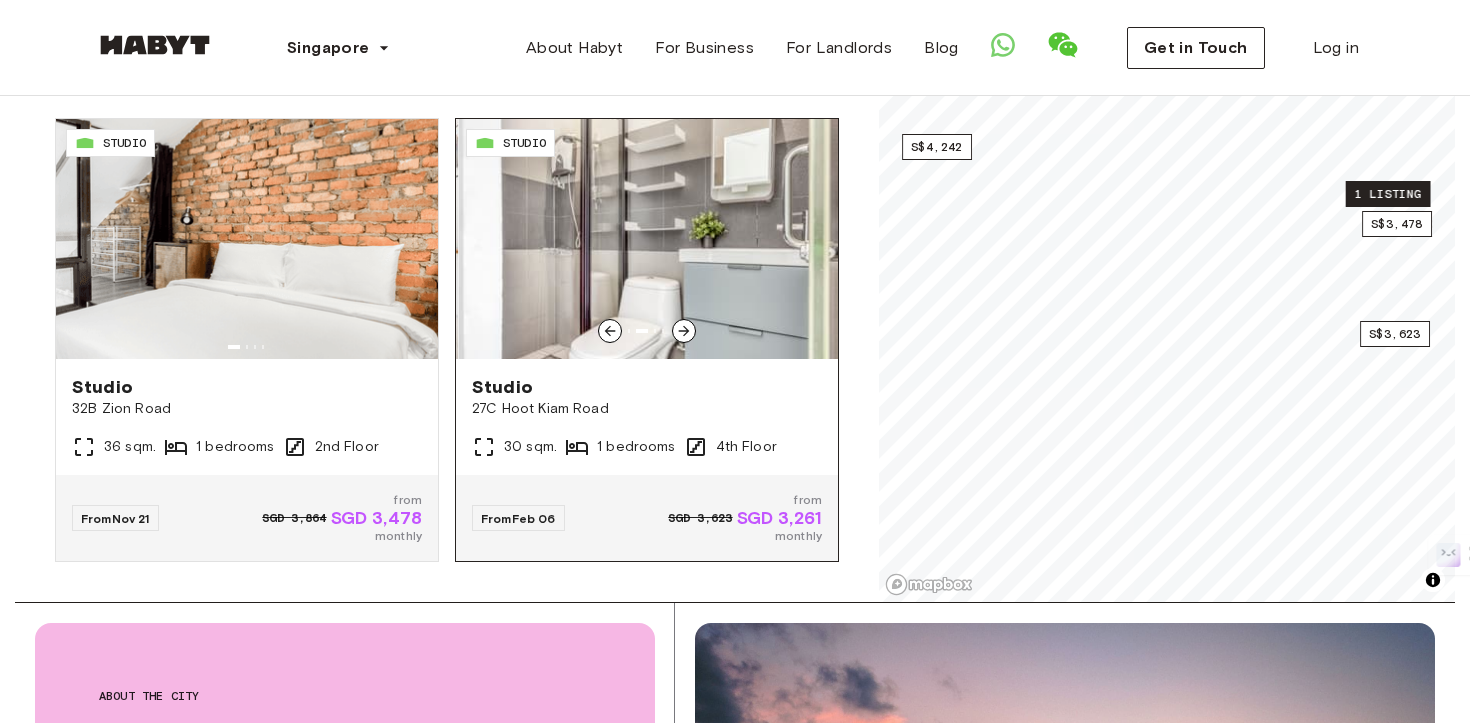 click at bounding box center [684, 331] 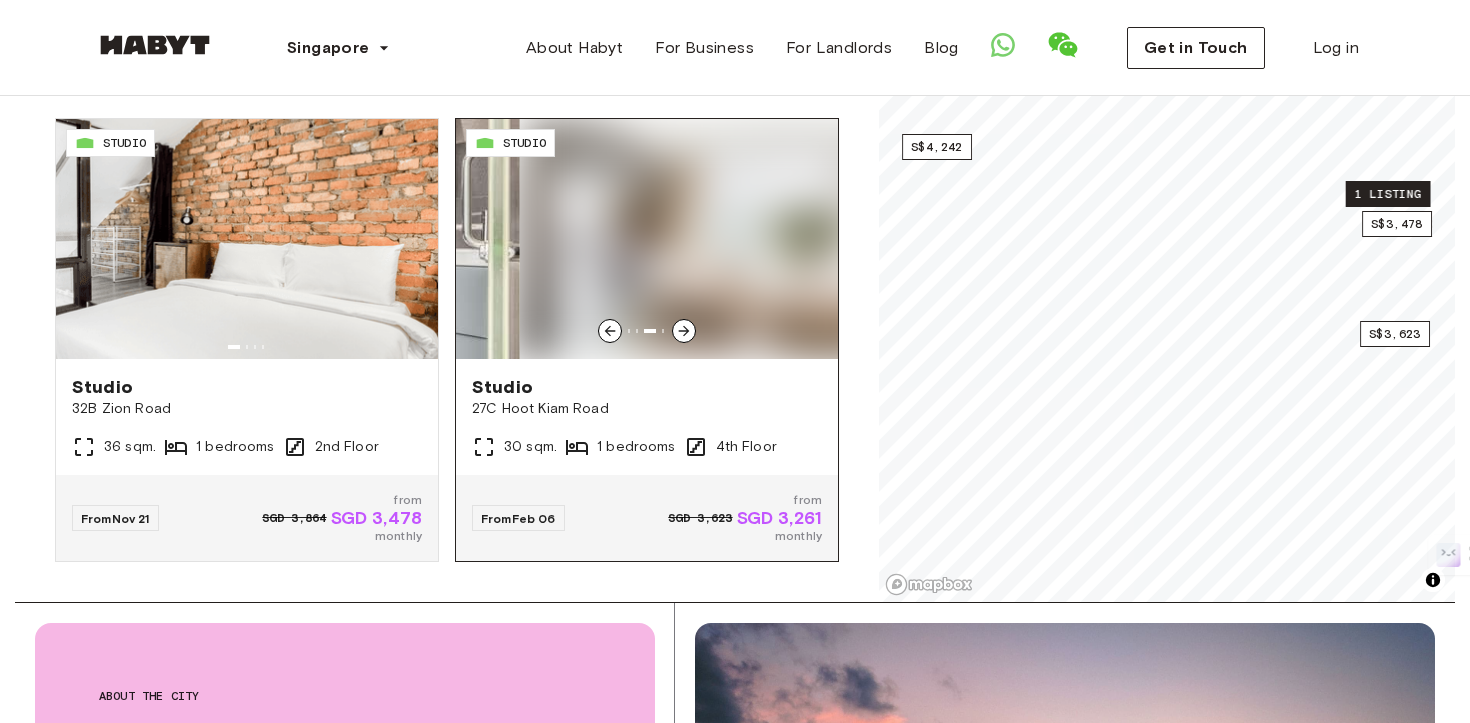 click at bounding box center (684, 331) 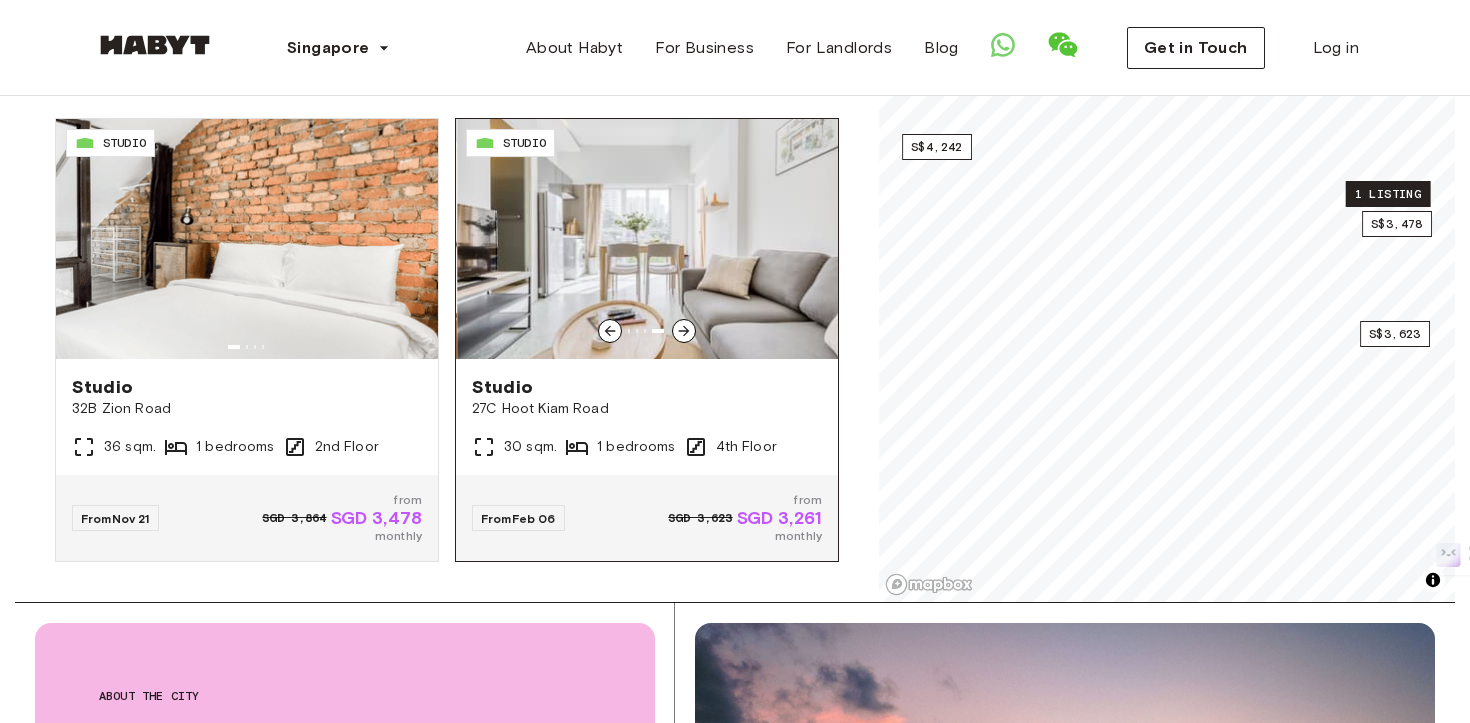 click at bounding box center [648, 239] 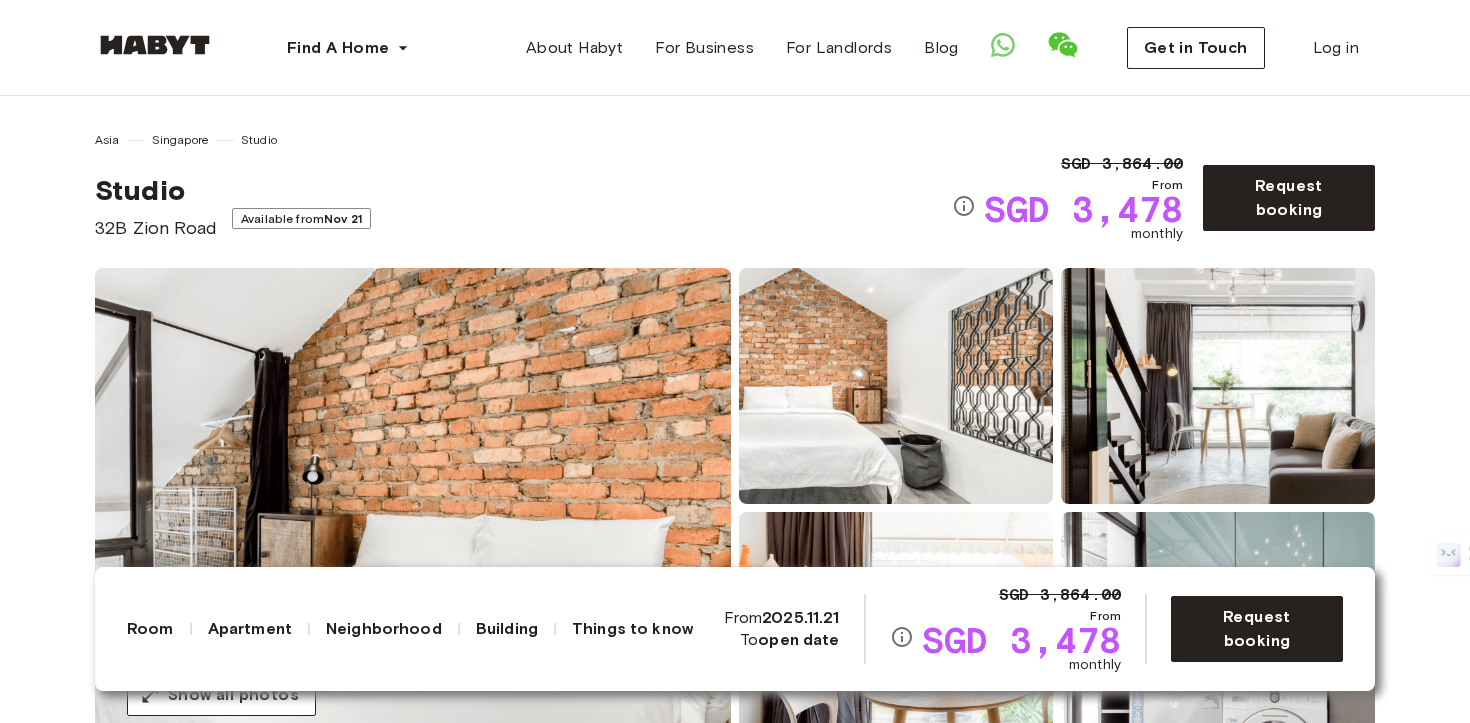 scroll, scrollTop: 0, scrollLeft: 0, axis: both 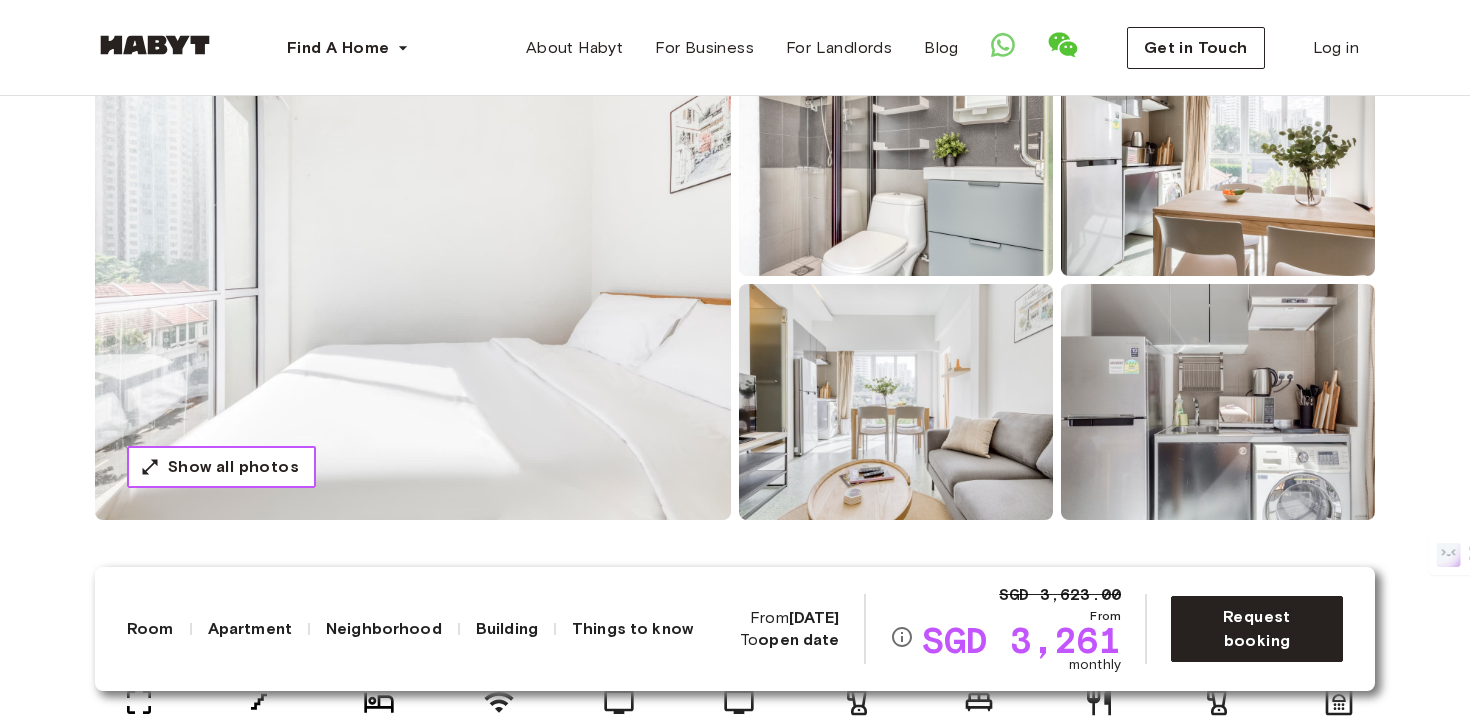 click on "Show all photos" at bounding box center (233, 467) 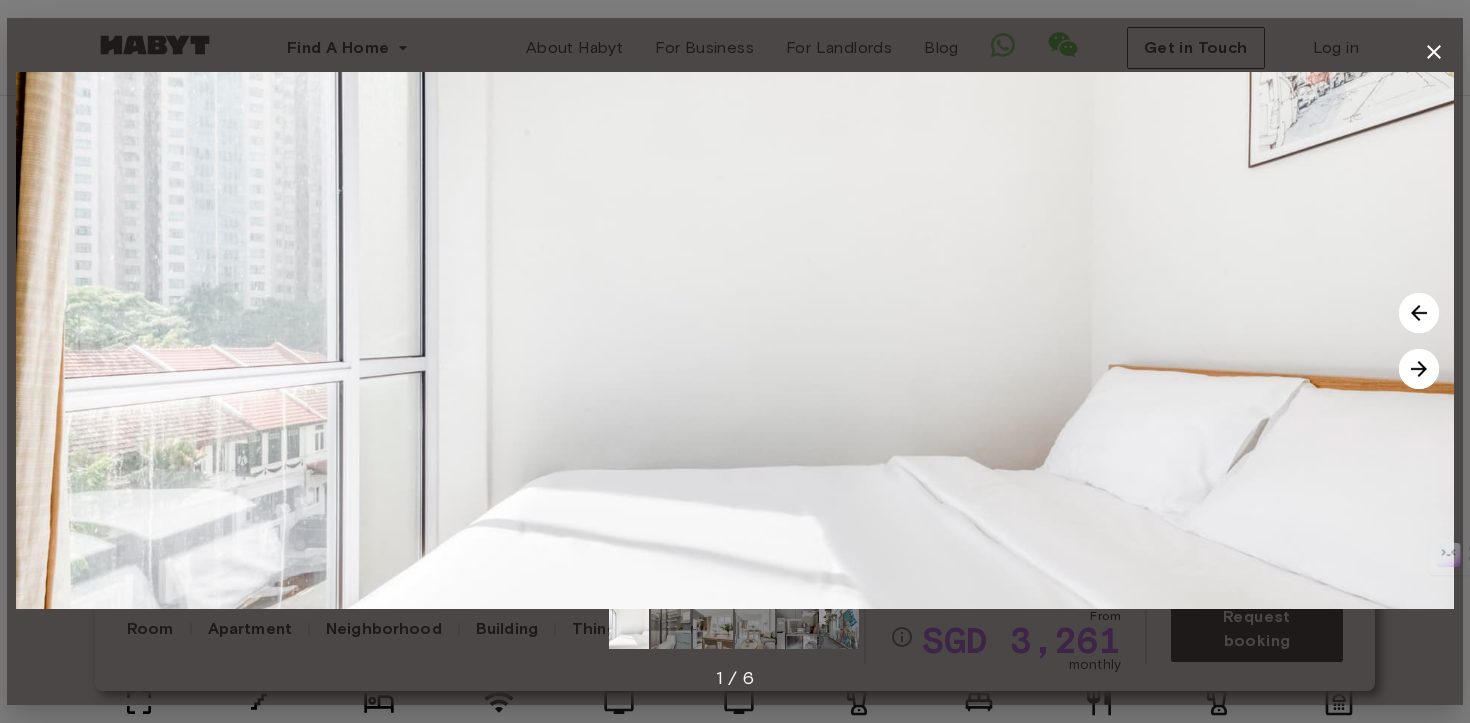 click at bounding box center (1419, 369) 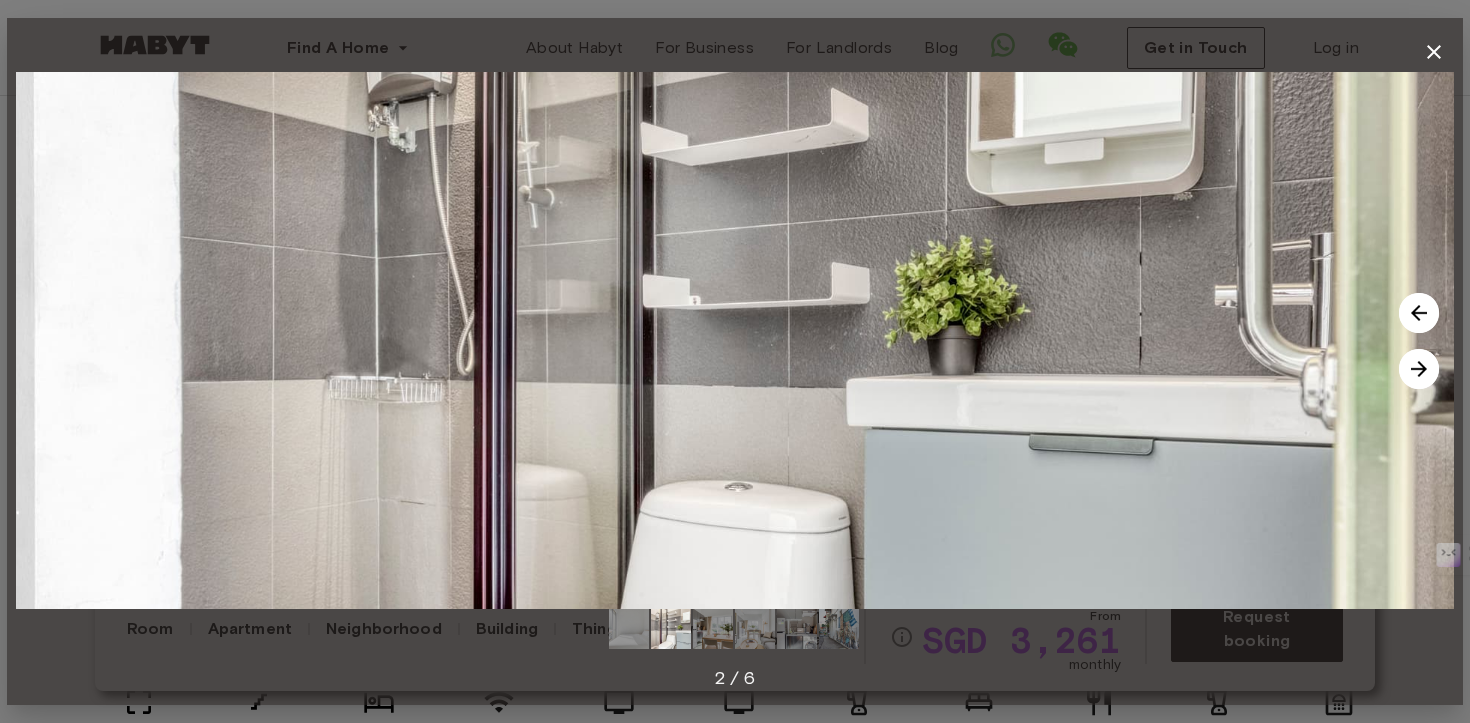 click at bounding box center (1419, 369) 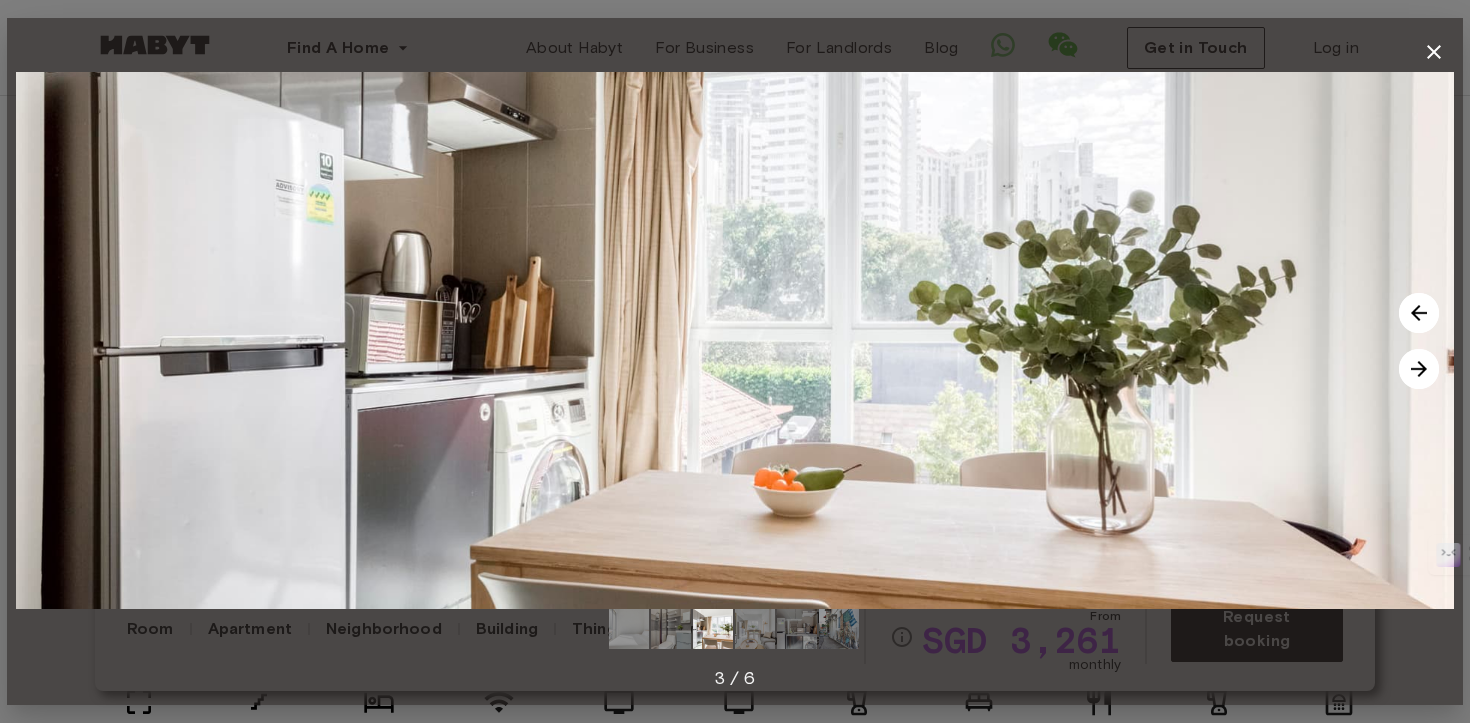 click at bounding box center (1419, 369) 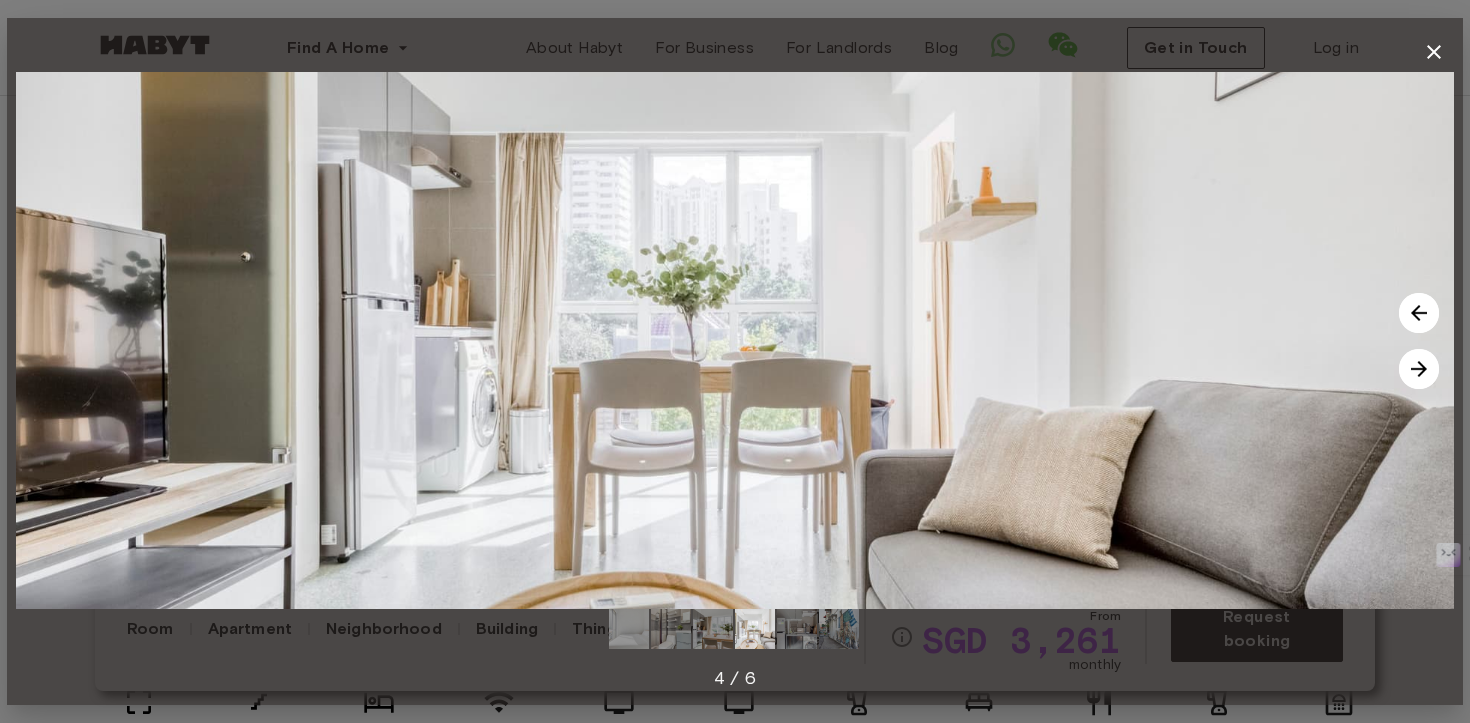 click at bounding box center [1419, 369] 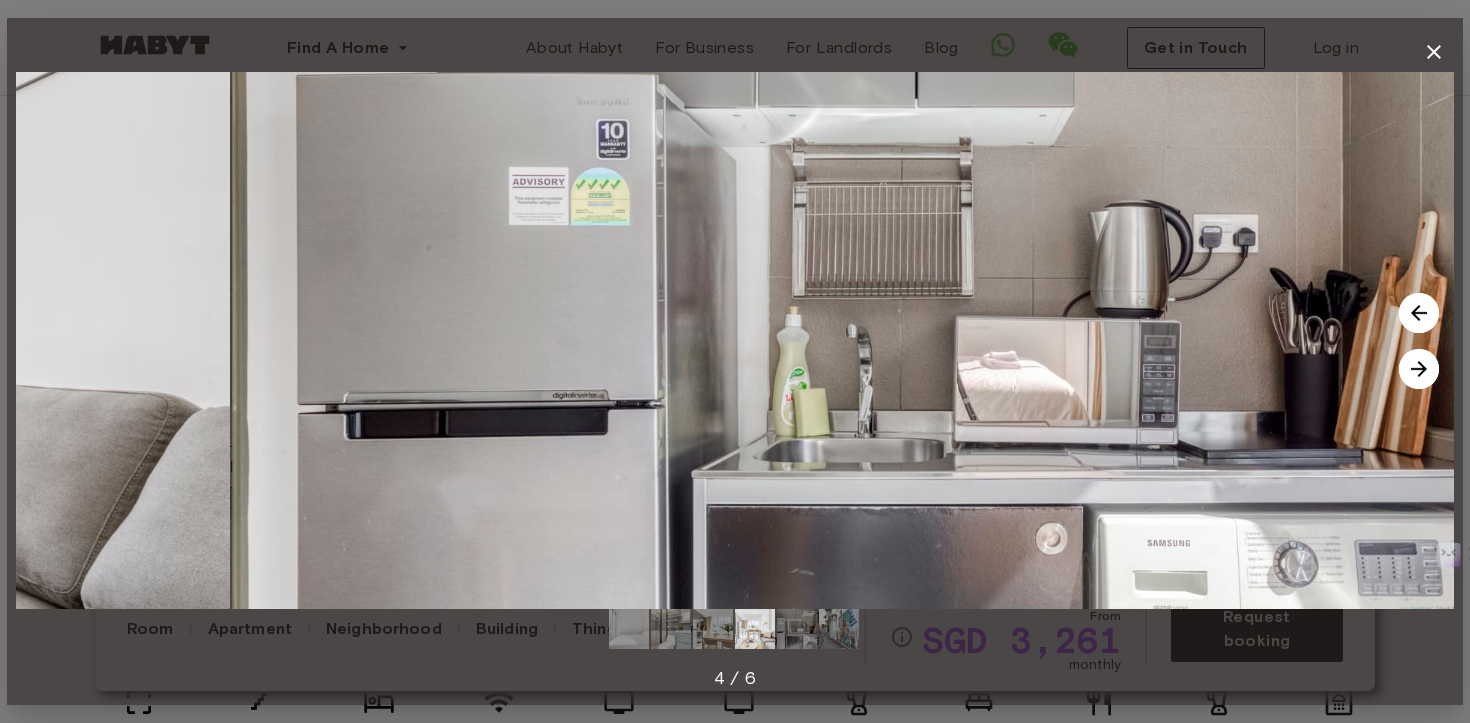 click at bounding box center (1419, 369) 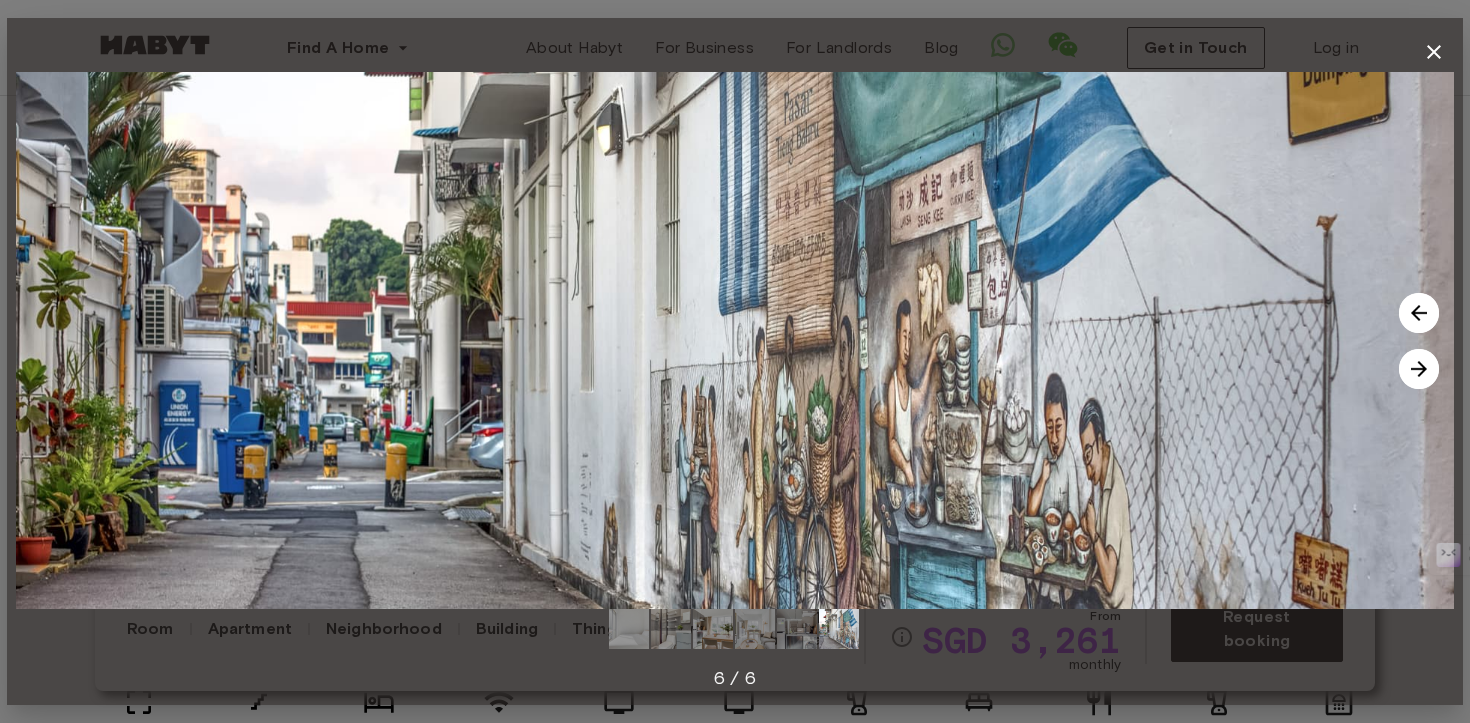 click 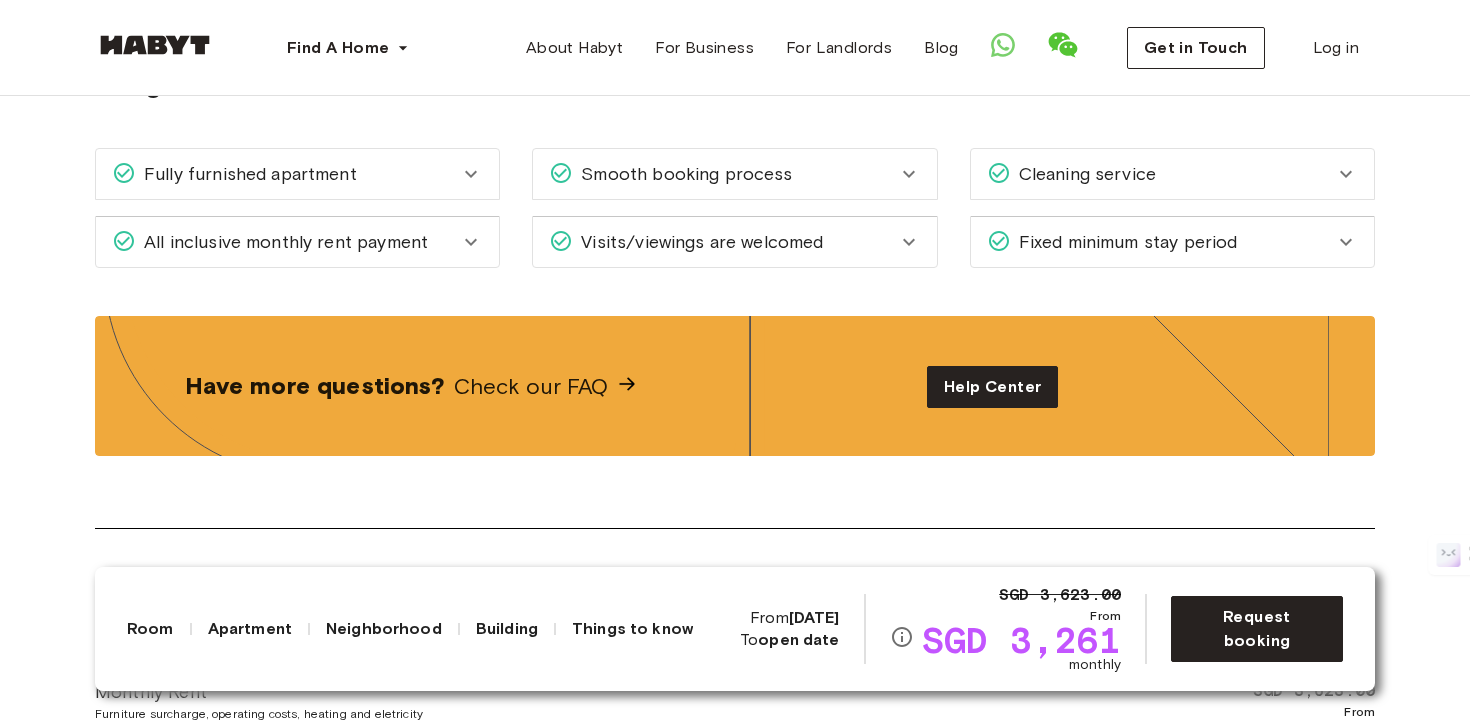 scroll, scrollTop: 2223, scrollLeft: 0, axis: vertical 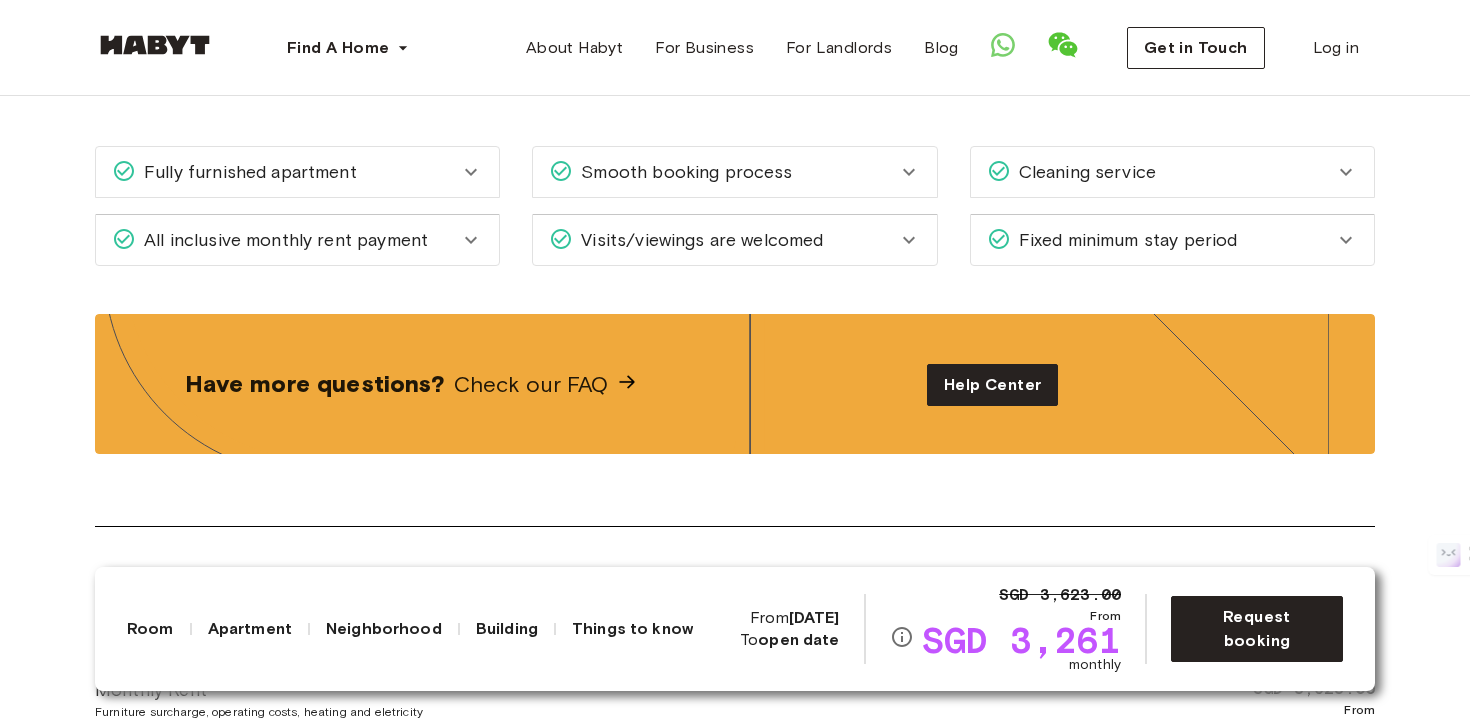 click on "Fully furnished apartment Your apartment comes fully furnished with a bed, access to a bathroom, basic appliances, aircon, a refrigerator, wardrobe, a communal/dining/living area, and access to a washer-dryer. Certain rooms or apartments may also come with extra amenities like access to a pool/gym, a desk & chair, or a balcony. All inclusive monthly rent payment Your monthly rent payment includes a fully furnished flat, internet, utilities (see below), maintenance, cleaning or housekeeping services, access to your digital Habyt Accounts (Habyt Member portal) to manage all your payments and requests, our support team, and many more! For utilities, we have a monthly cap that depends on your type of accommodation. Check out our Help Centre to learn more. Smooth booking process Visits/viewings are welcomed We welcome visits and viewings. We know choosing a home is a big decision to make, which is why all our viewings are obligation-free. Cleaning service Fixed minimum stay period" at bounding box center [719, 194] 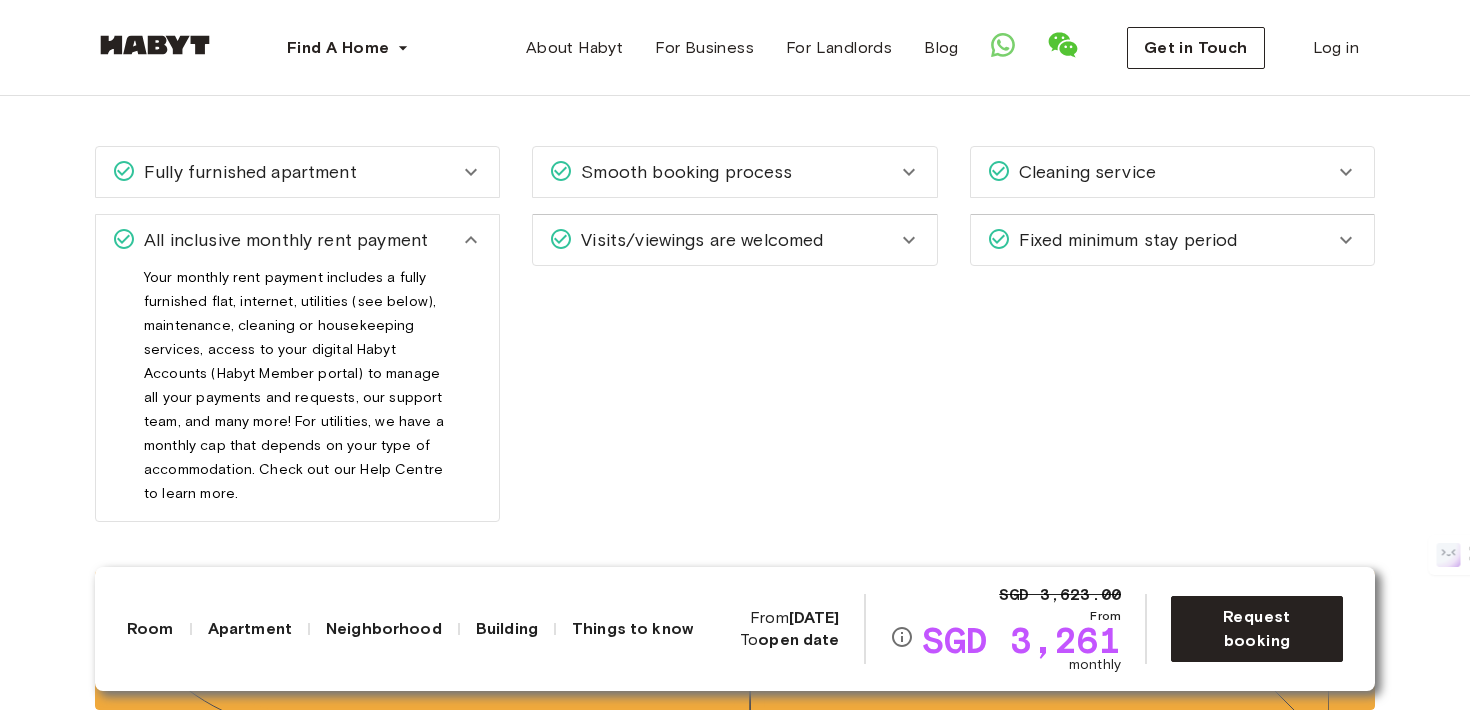click on "All inclusive monthly rent payment" at bounding box center (282, 240) 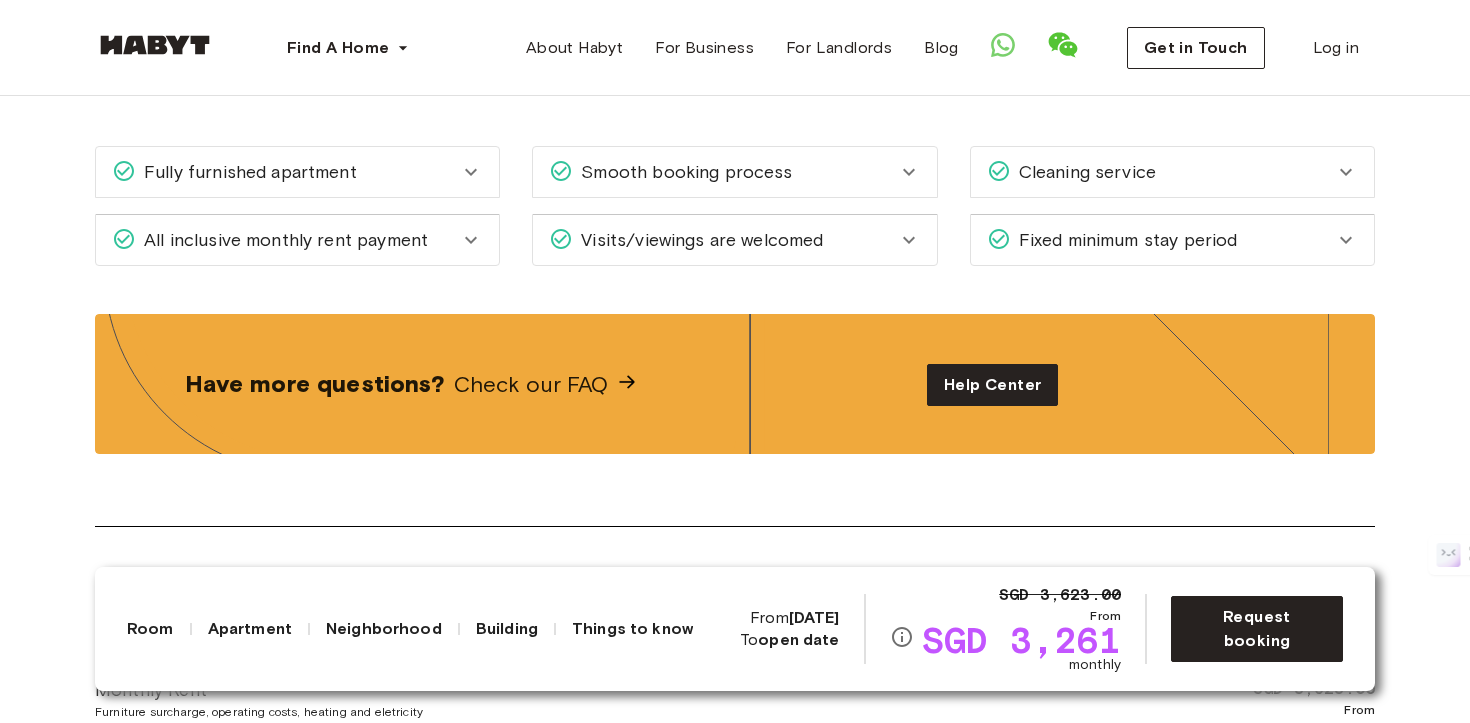click on "Fixed minimum stay period" at bounding box center [1124, 240] 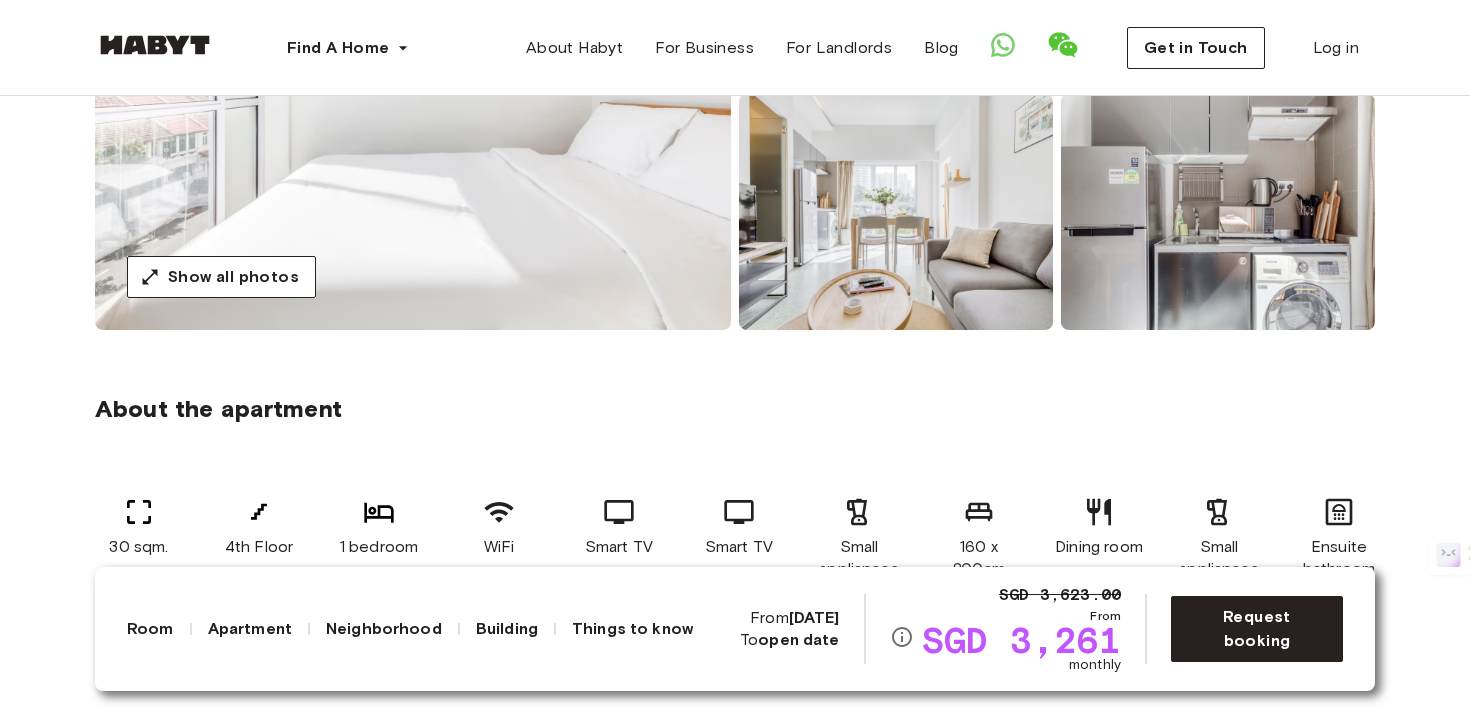 scroll, scrollTop: 0, scrollLeft: 0, axis: both 